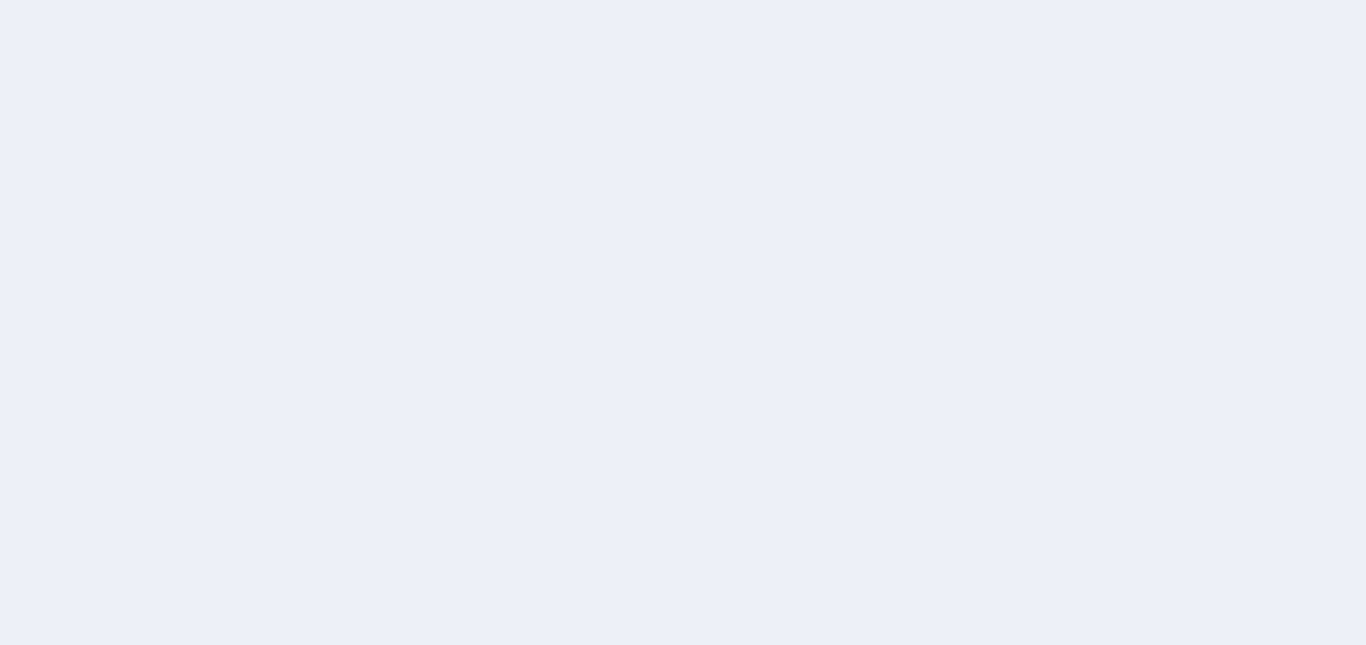 scroll, scrollTop: 0, scrollLeft: 0, axis: both 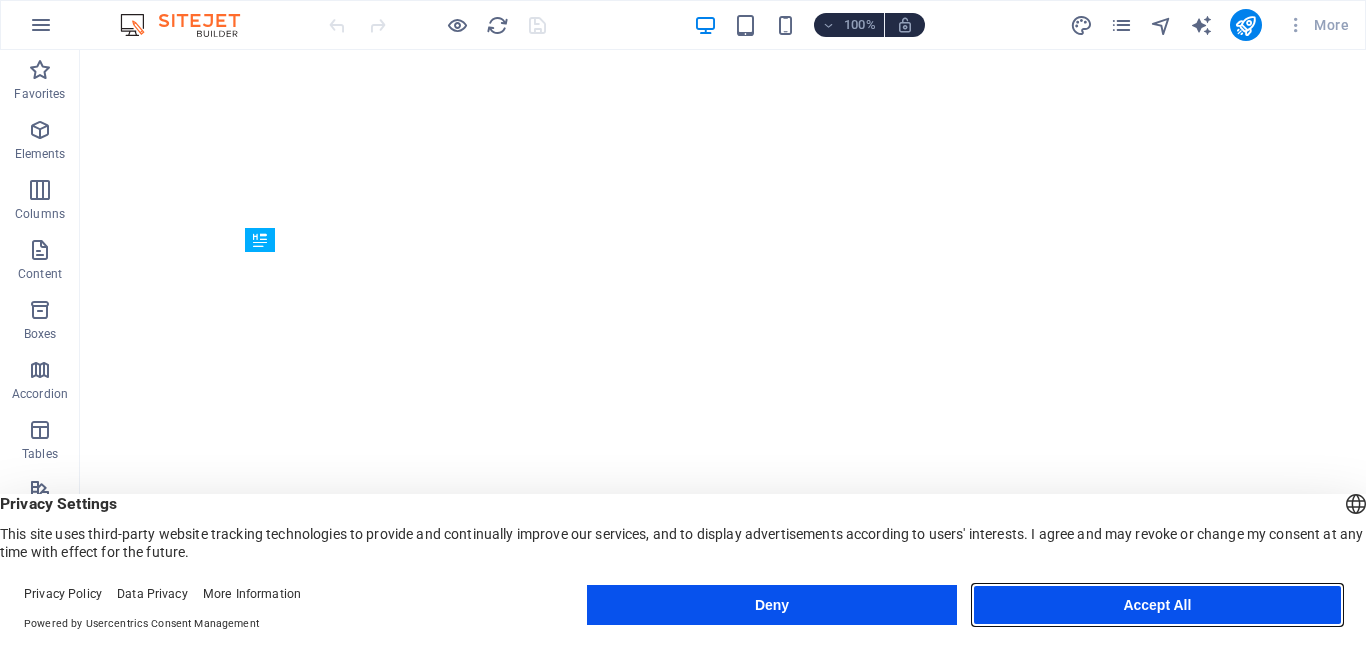 click on "Accept All" at bounding box center [1157, 605] 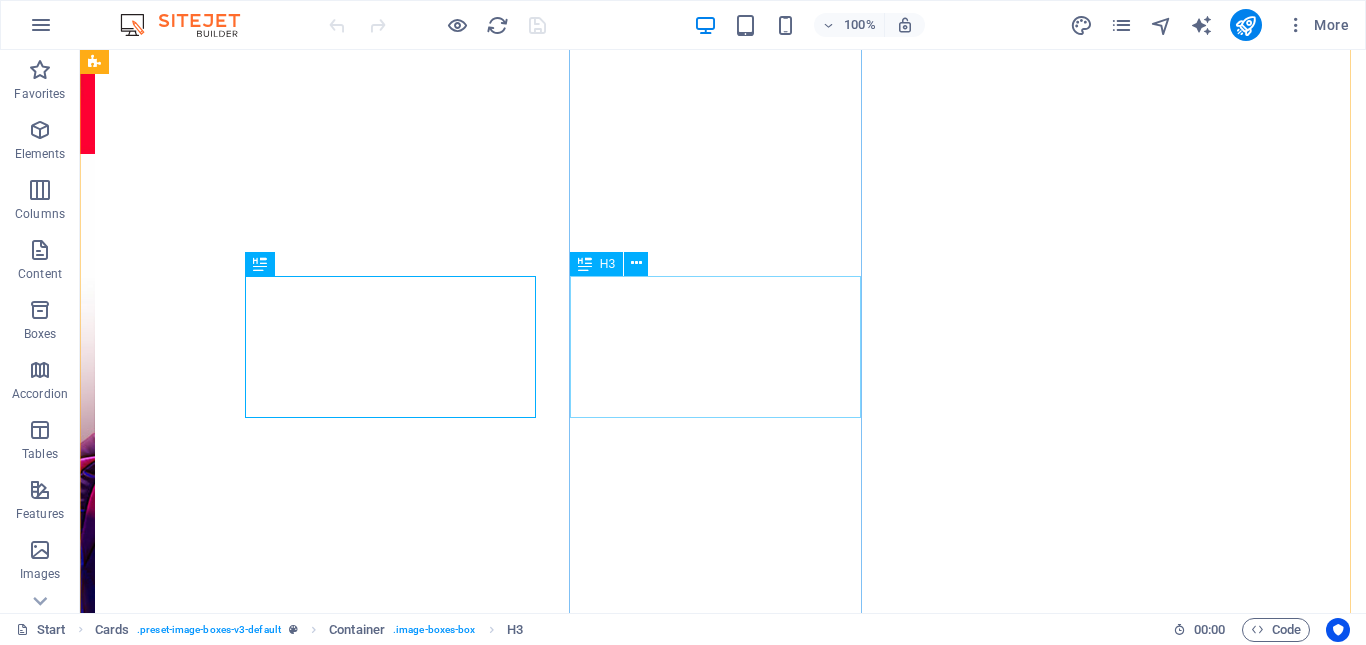 scroll, scrollTop: 1135, scrollLeft: 0, axis: vertical 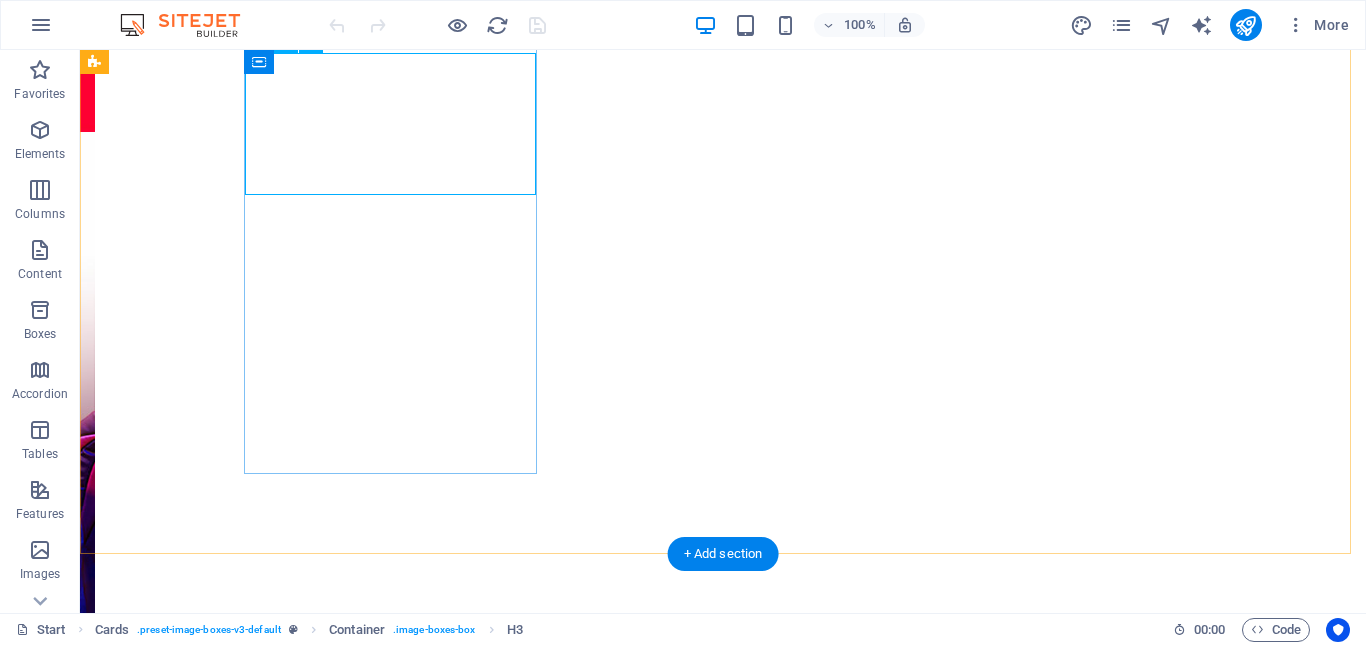 click on "EZnet 10Mbps Rp166.500/Bulan" at bounding box center (242, 2100) 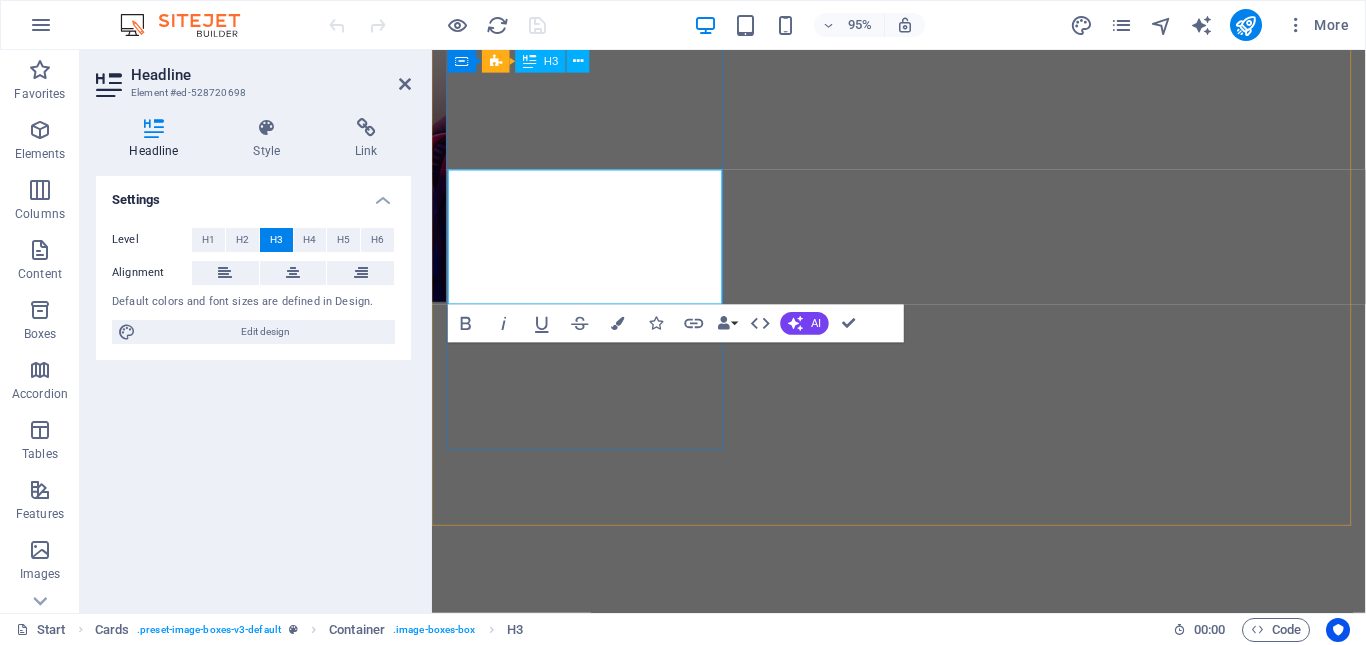 scroll, scrollTop: 1009, scrollLeft: 0, axis: vertical 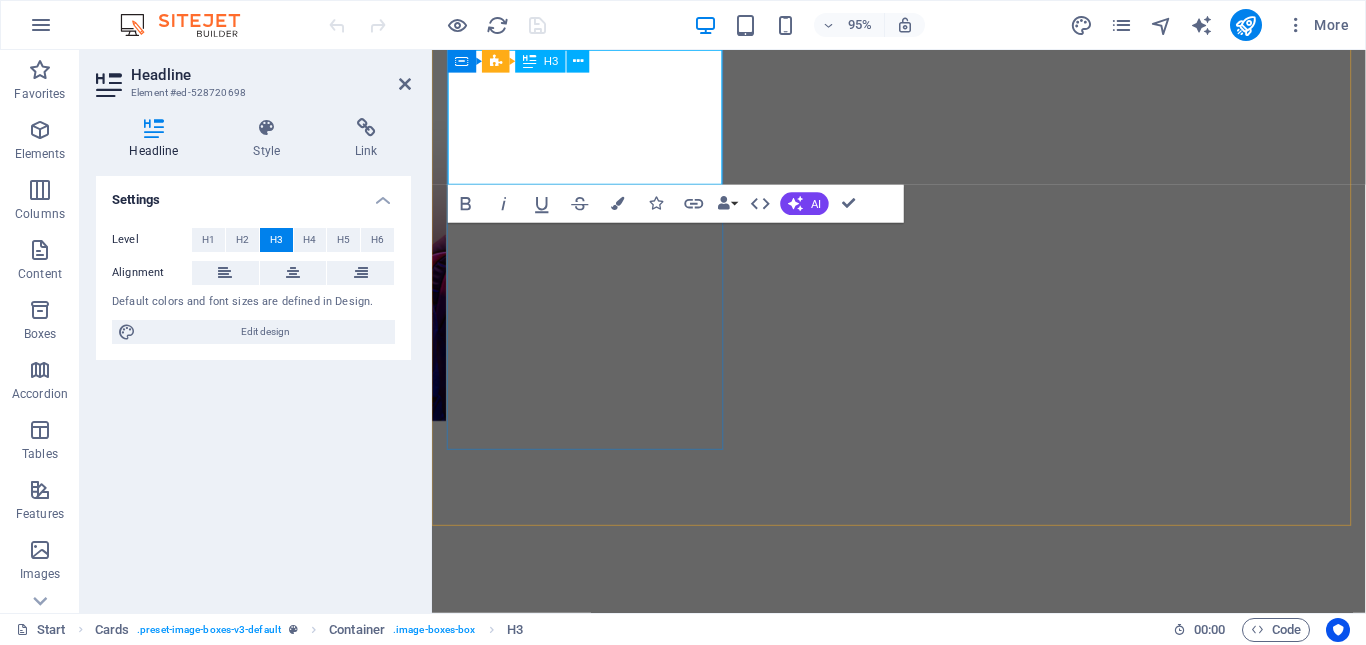 click on "EZnet  10Mbps  Rp166.500/Bulan" at bounding box center [594, 1655] 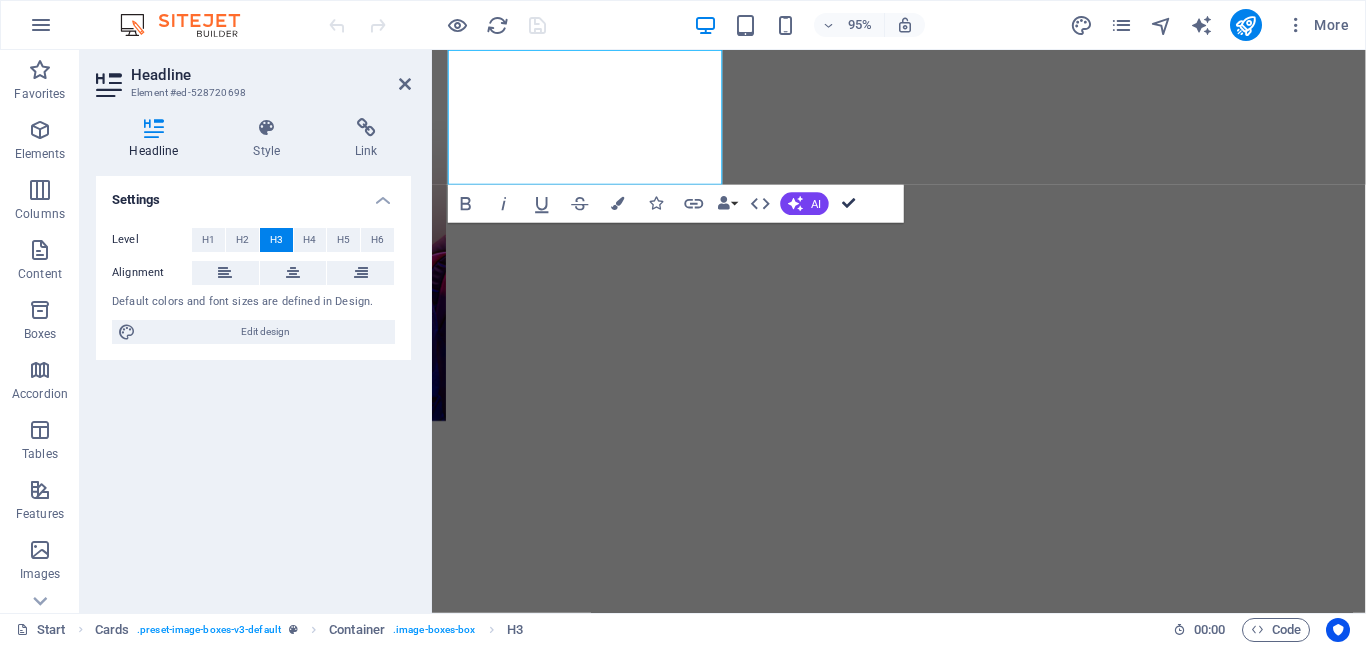 drag, startPoint x: 845, startPoint y: 201, endPoint x: 770, endPoint y: 149, distance: 91.26335 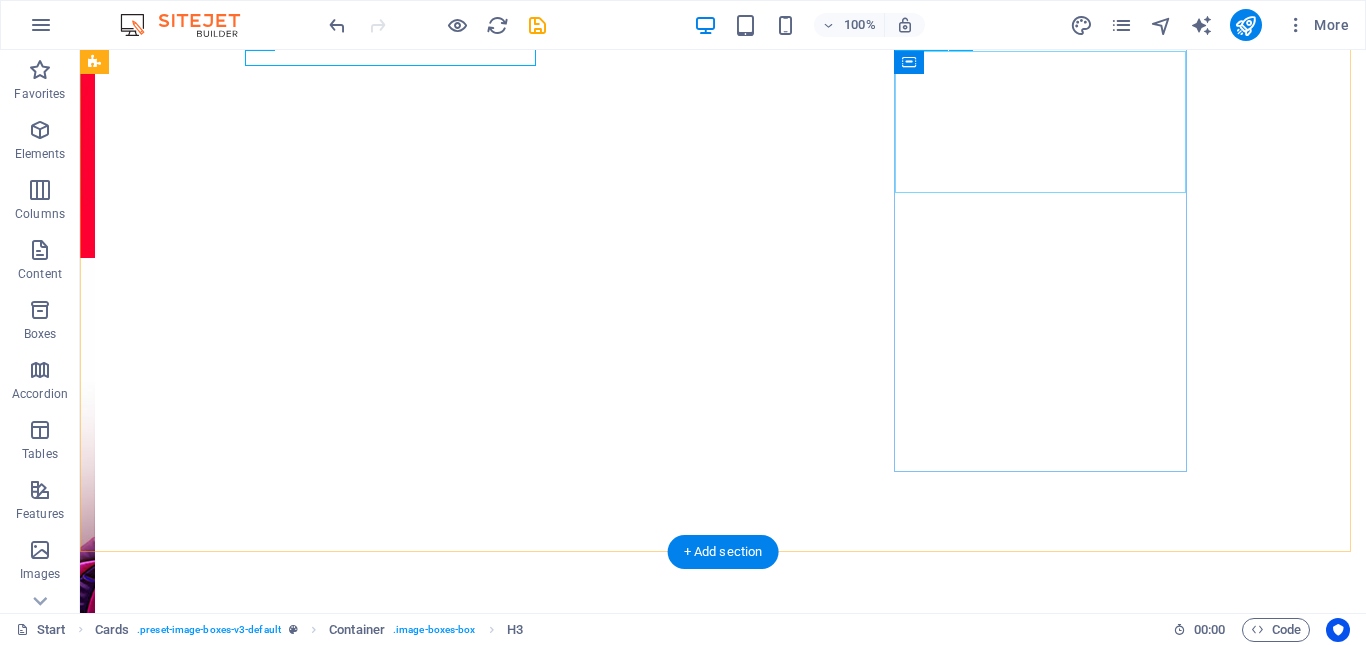 scroll, scrollTop: 1137, scrollLeft: 0, axis: vertical 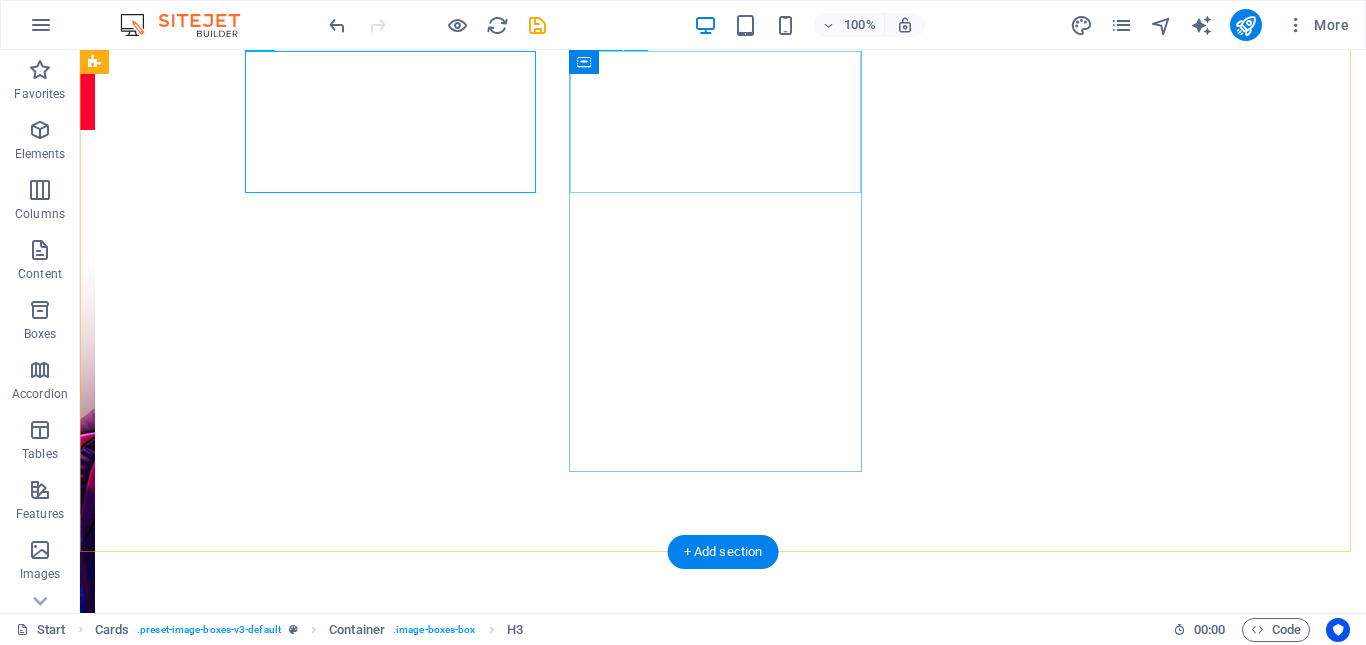 click on "One Dynamic 10Mbps Rp200.000/Bulan" at bounding box center [242, 2811] 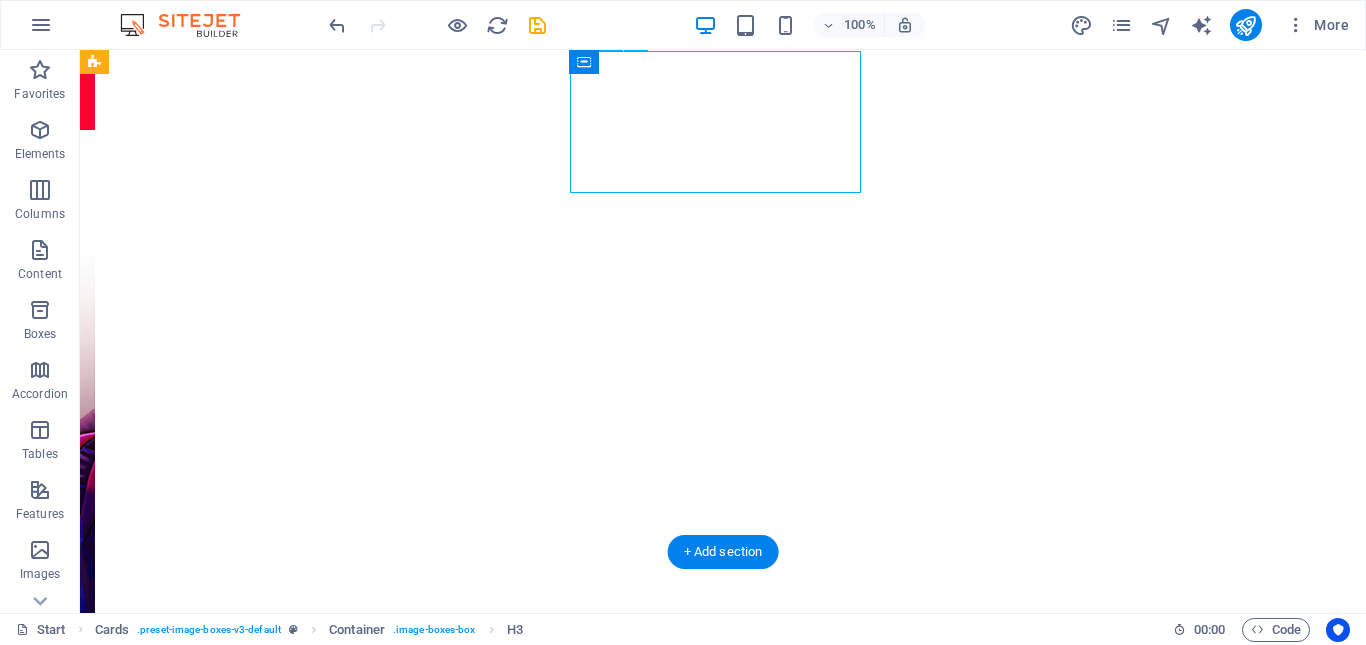 click on "One Dynamic 10Mbps Rp200.000/Bulan" at bounding box center (242, 2811) 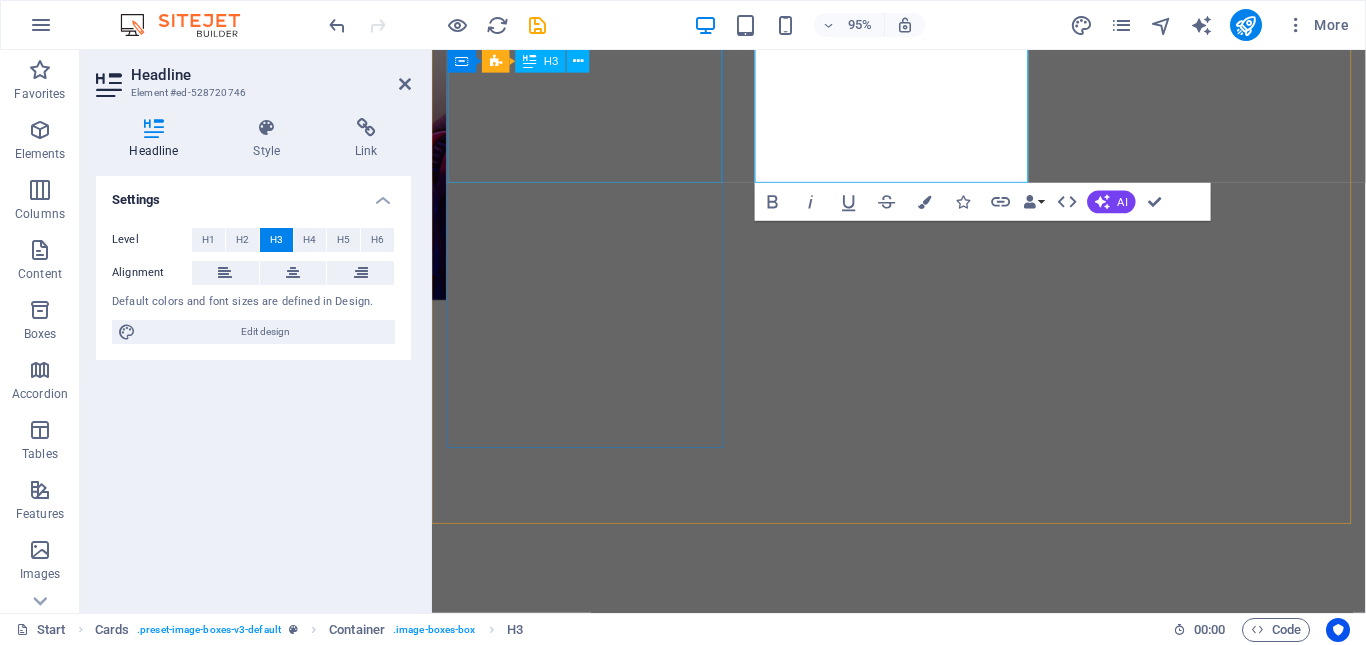 scroll, scrollTop: 1011, scrollLeft: 0, axis: vertical 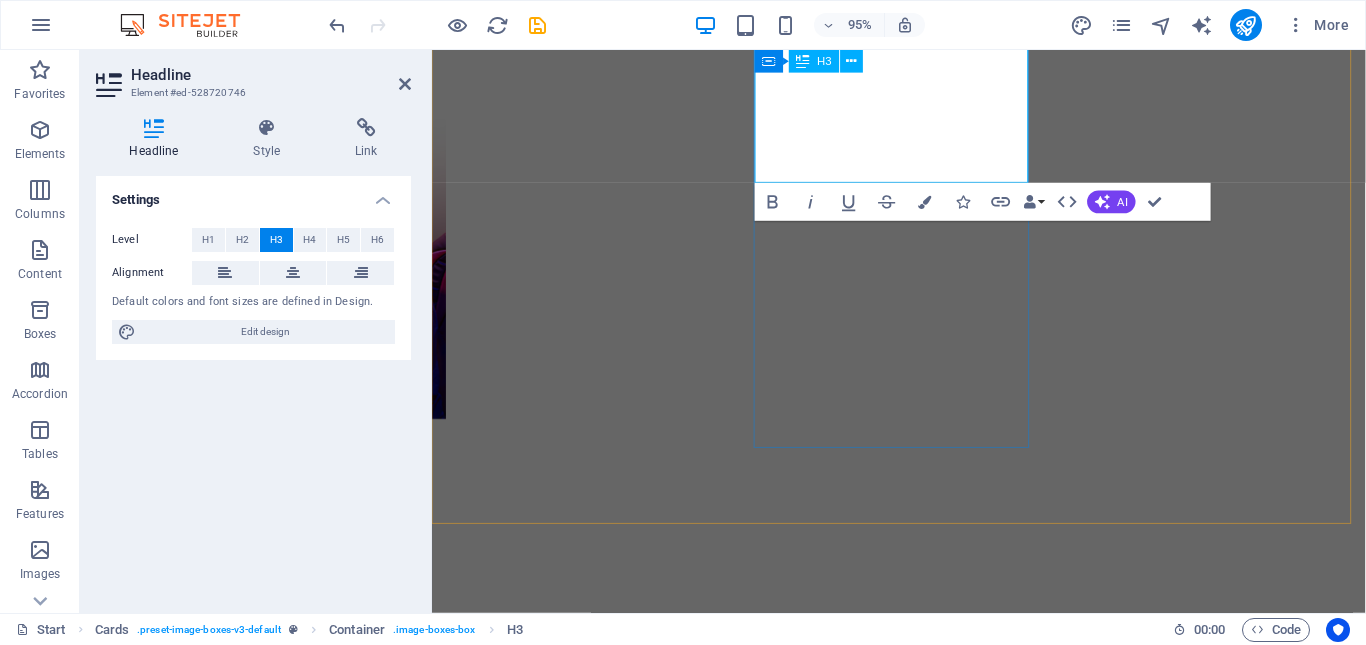 click on "One Dynamic 10Mbps Rp200.000/Bulan" at bounding box center [594, 2366] 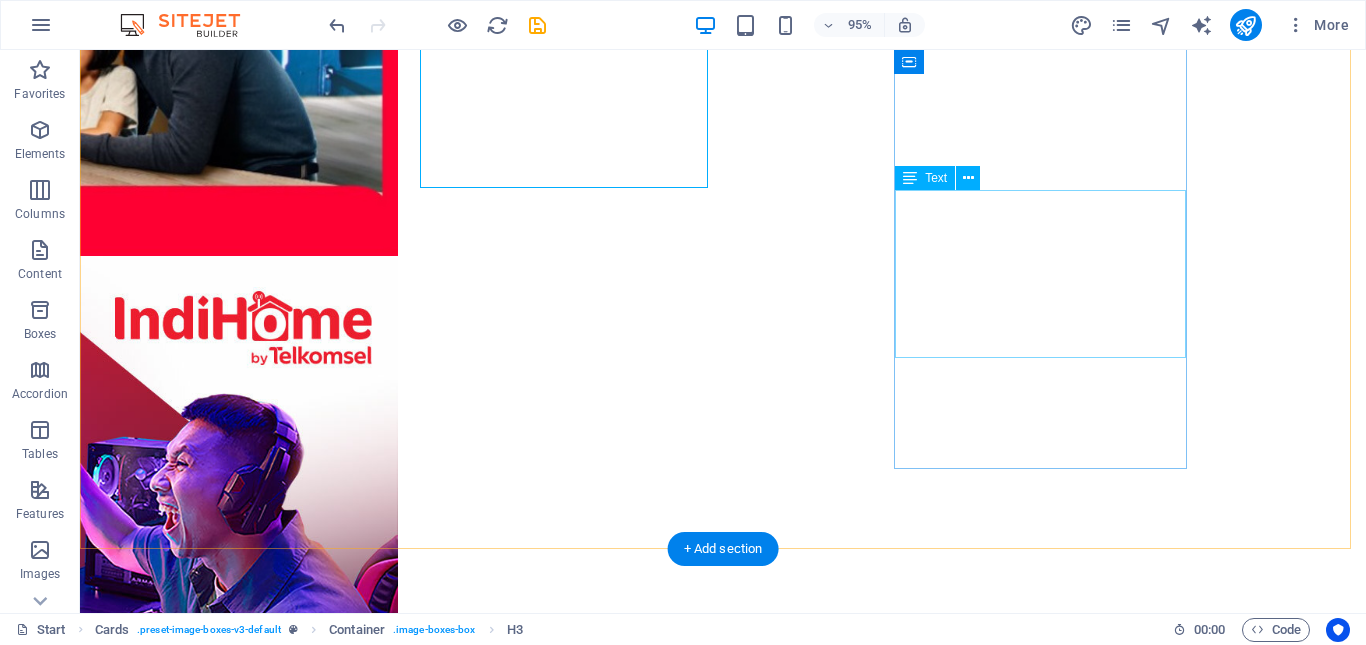 scroll, scrollTop: 1140, scrollLeft: 0, axis: vertical 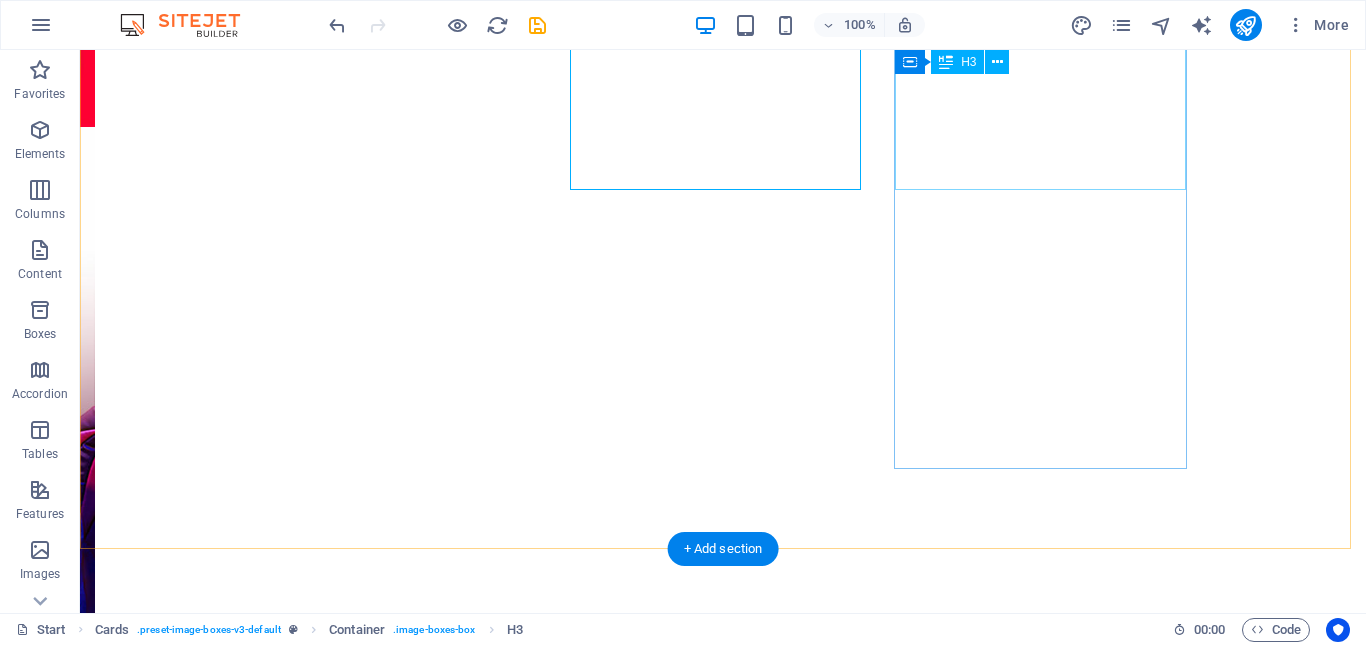 click on "One Dynamic 50Mbps Rp299.000/Bulan" at bounding box center [242, 3517] 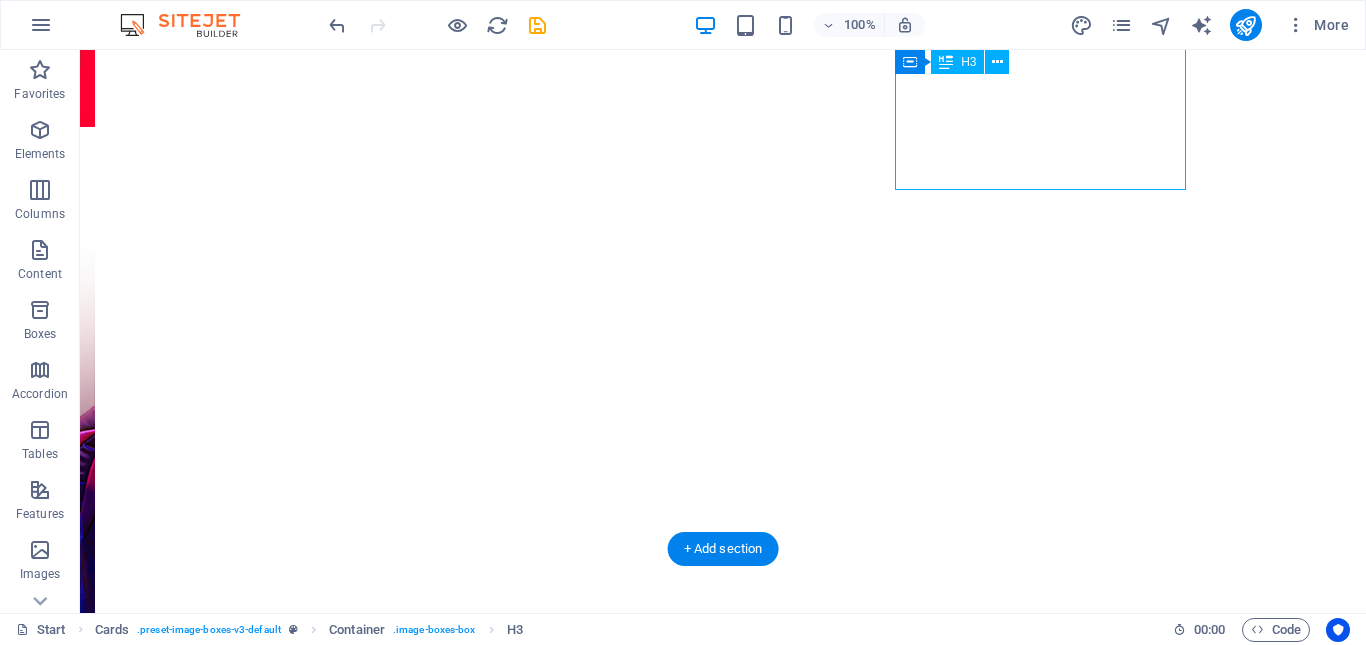 click on "One Dynamic 50Mbps Rp299.000/Bulan" at bounding box center [242, 3517] 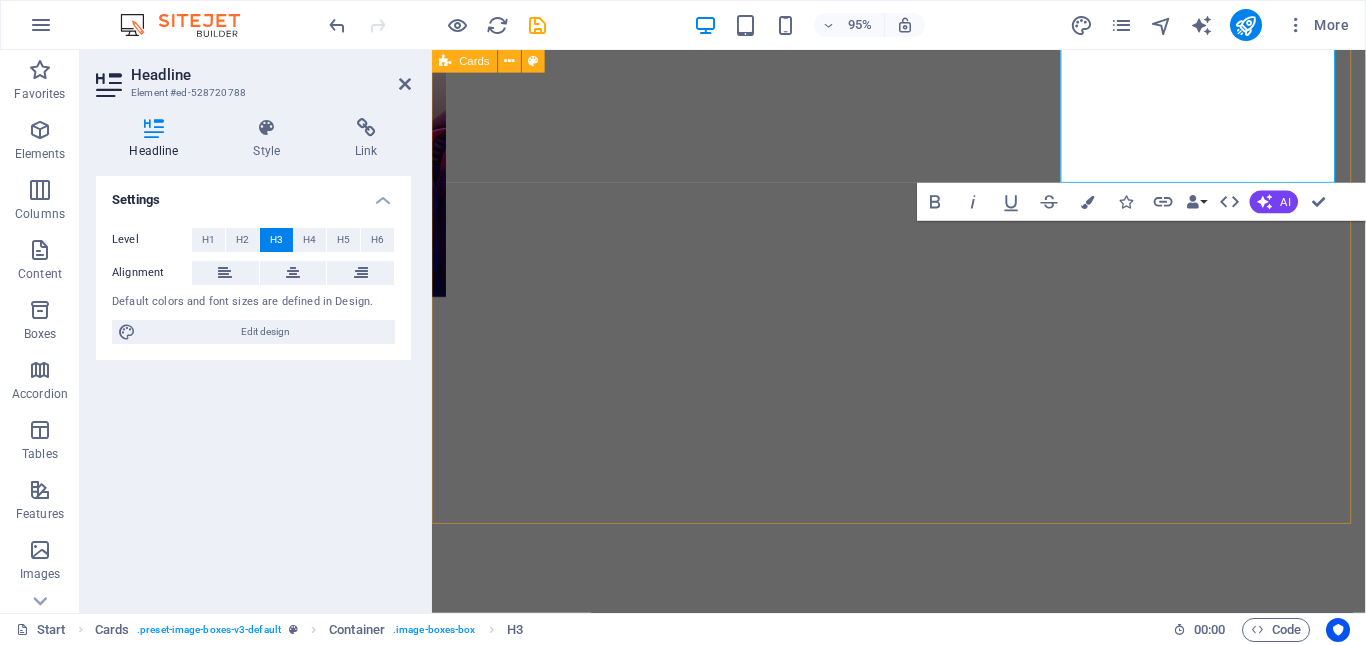 scroll, scrollTop: 1011, scrollLeft: 0, axis: vertical 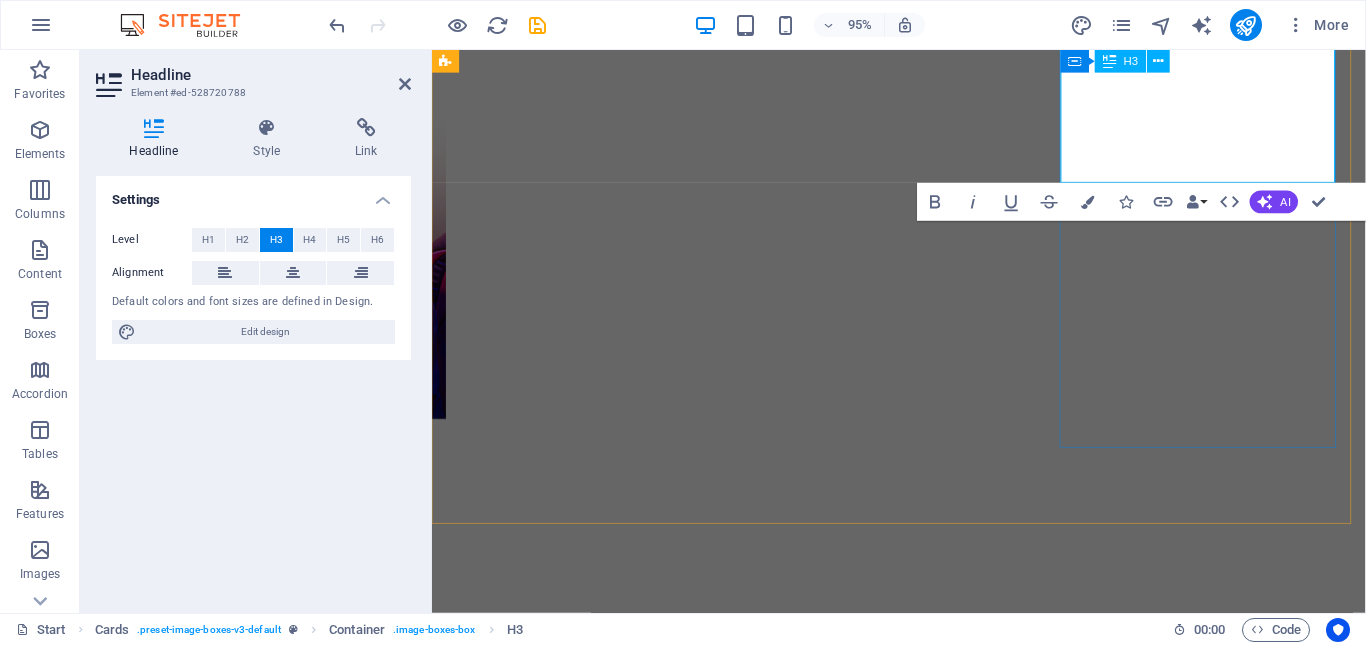 click on "One Dynamic 50Mbps Rp299.000/Bulan" at bounding box center (594, 3075) 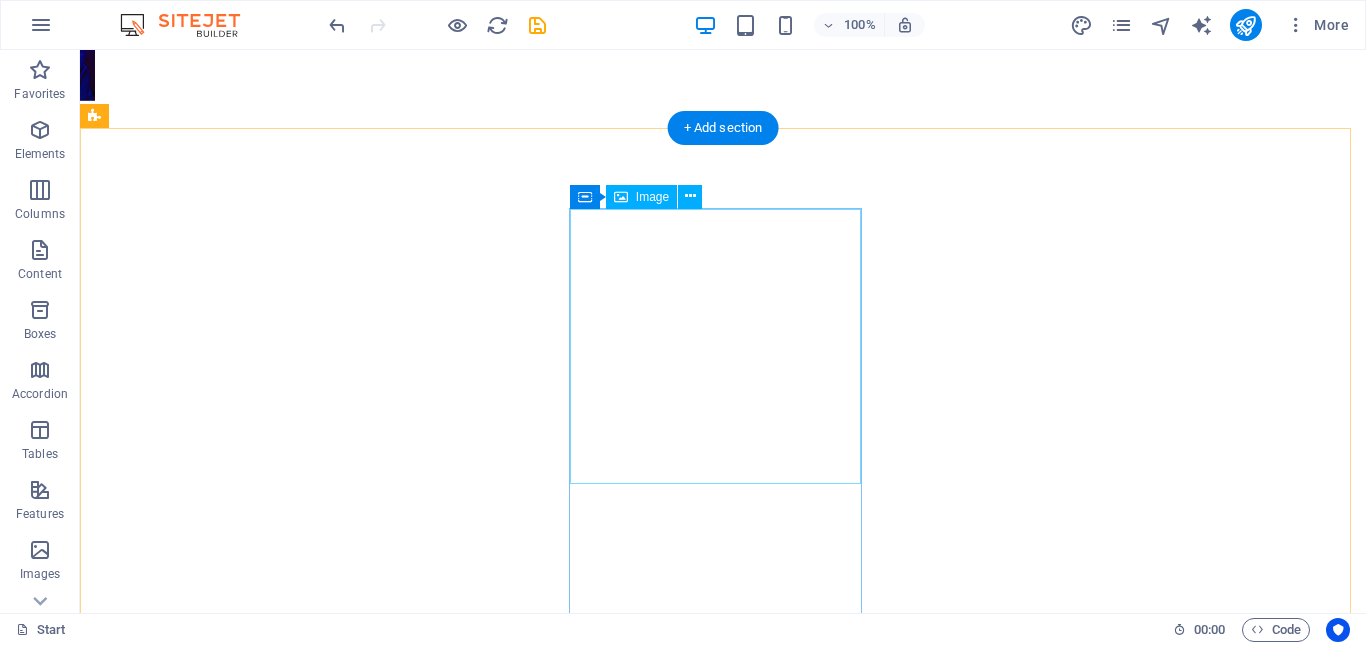 scroll, scrollTop: 1840, scrollLeft: 0, axis: vertical 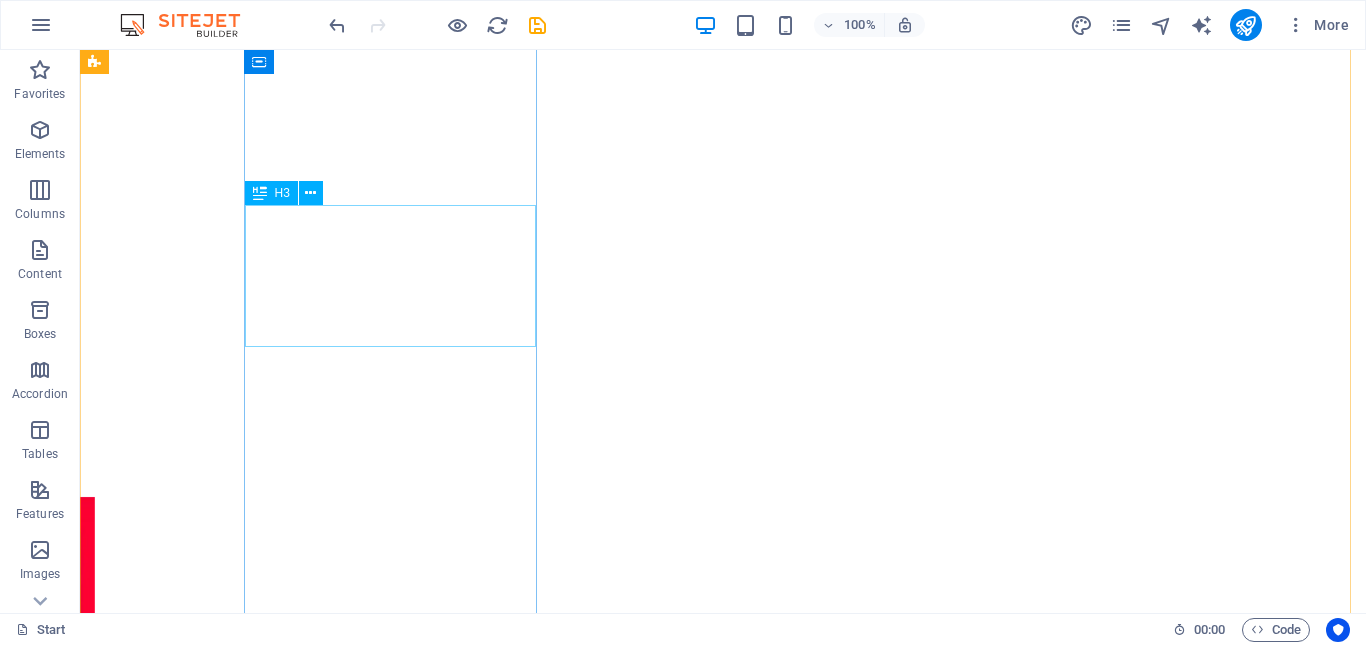 click on "One Dynamic 75Mbps Rp316.000/Bulan" at bounding box center (242, 3670) 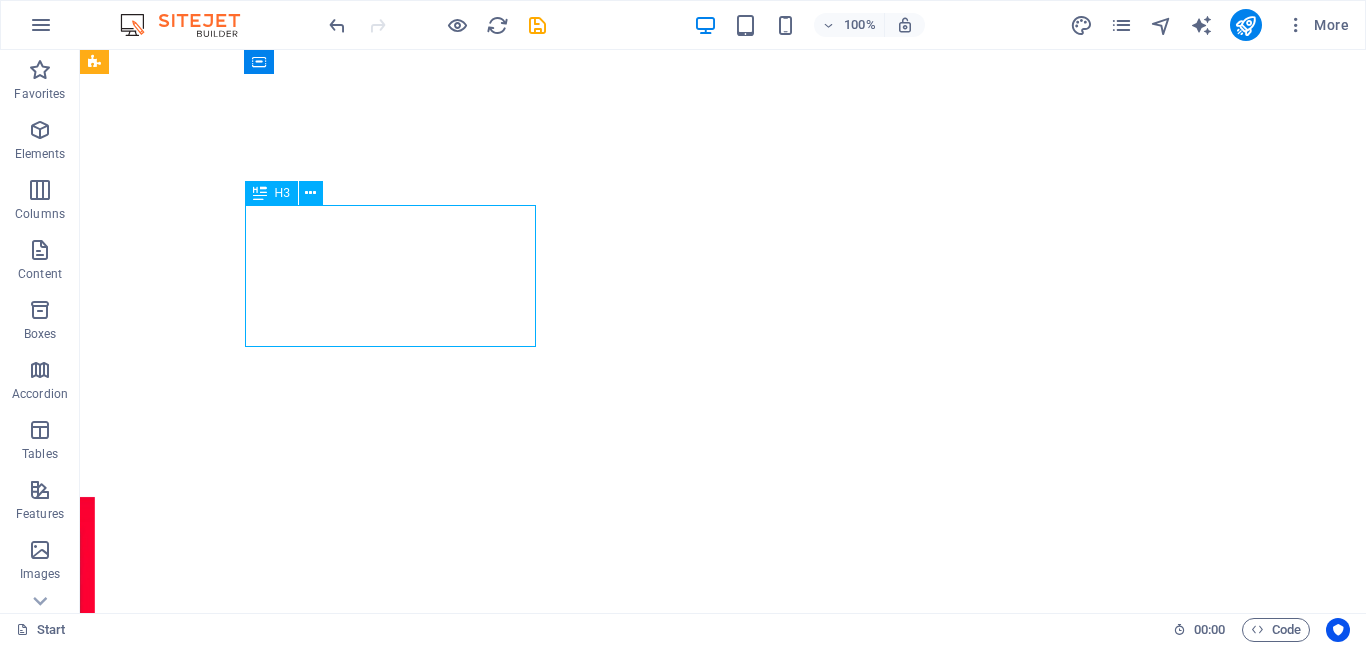 click on "One Dynamic 75Mbps Rp316.000/Bulan" at bounding box center [242, 3670] 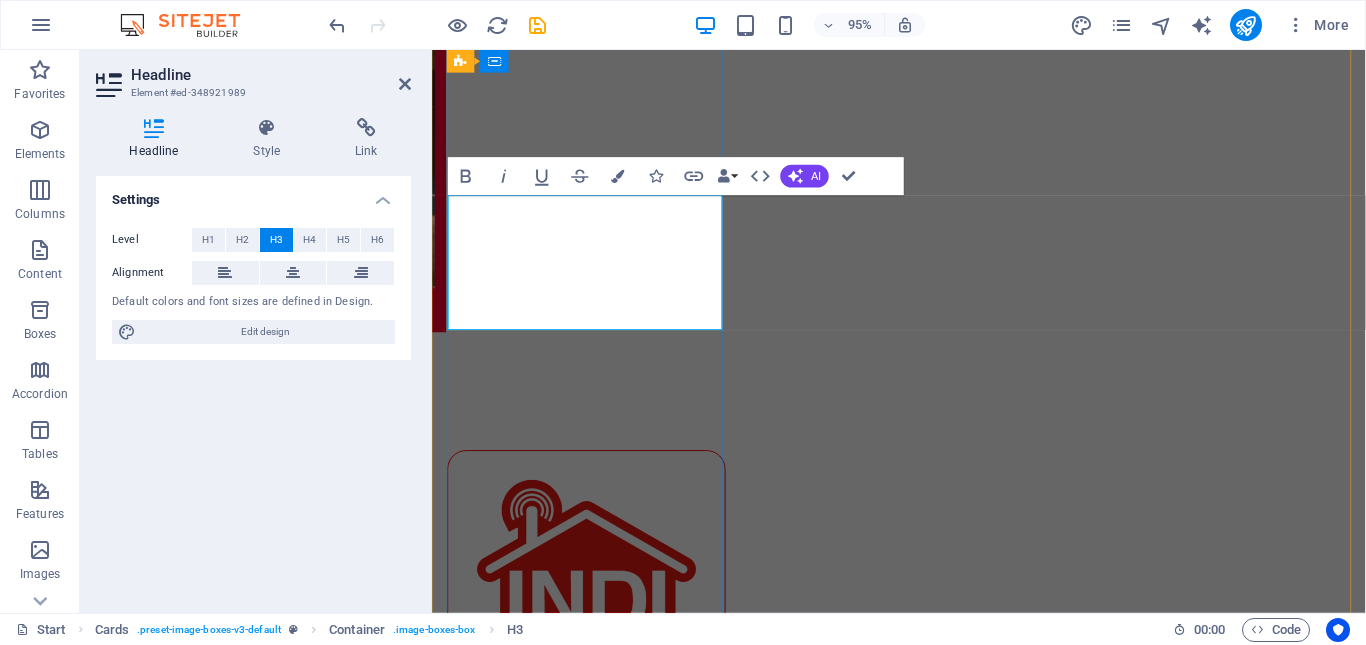 scroll, scrollTop: 1711, scrollLeft: 0, axis: vertical 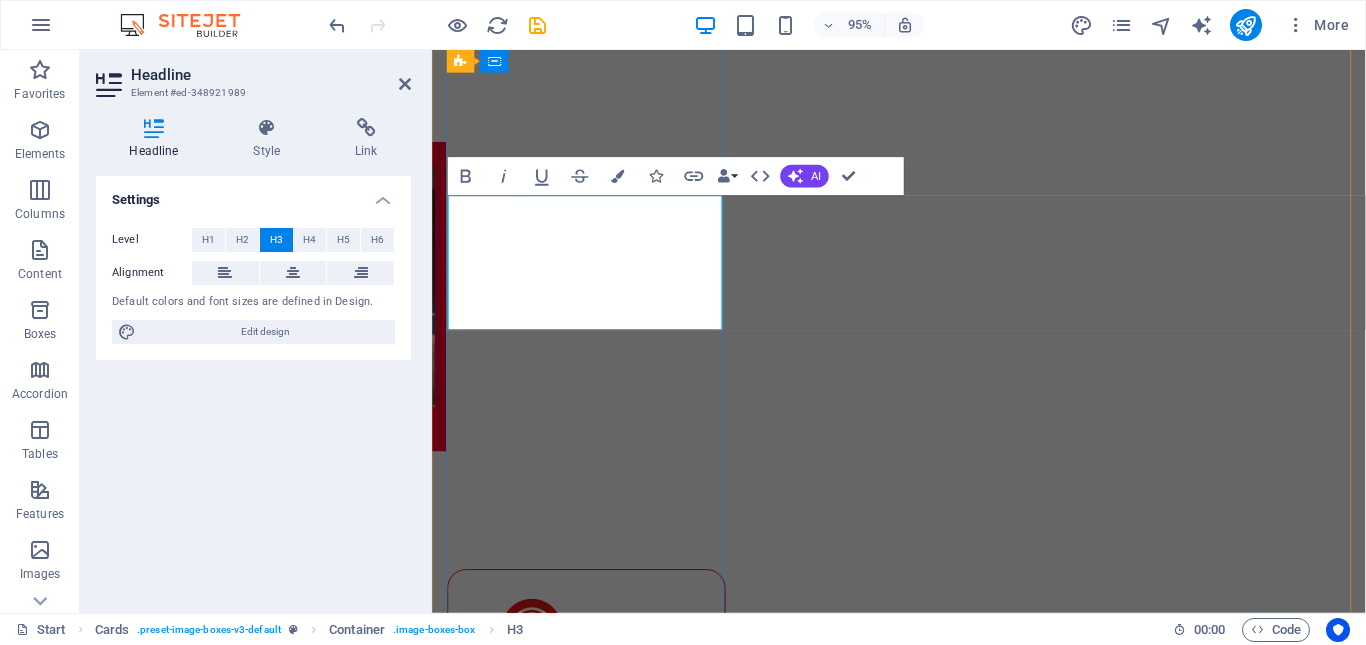 click on "One Dynamic 75Mbps Rp316.000/Bulan" at bounding box center (594, 3228) 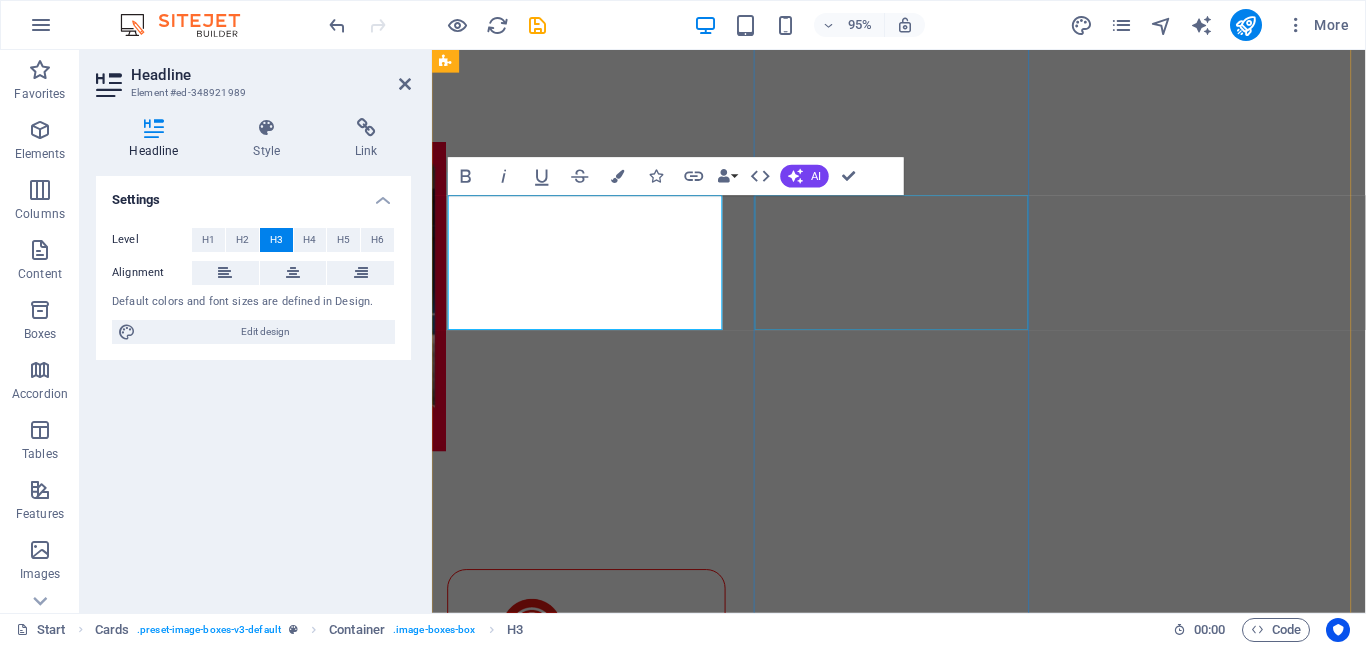 click on "One Dynamic 150Mbps Rp394.000/Bulan" at bounding box center [594, 3957] 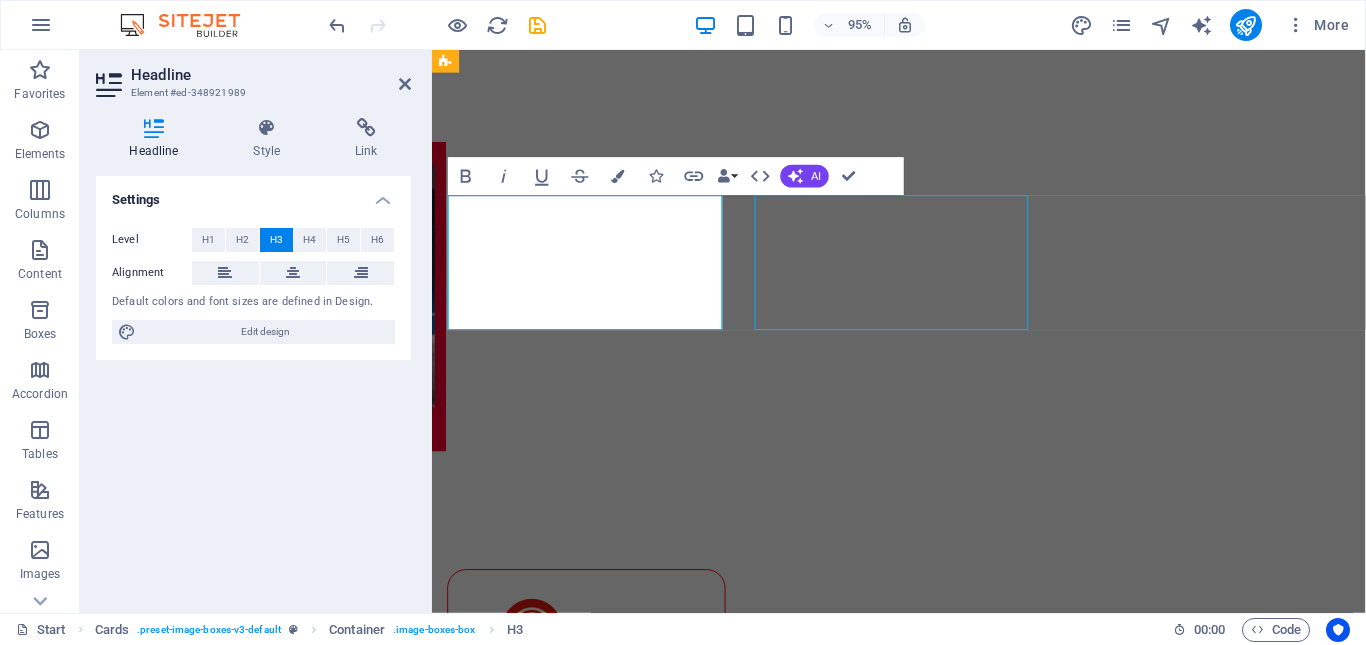 scroll, scrollTop: 1840, scrollLeft: 0, axis: vertical 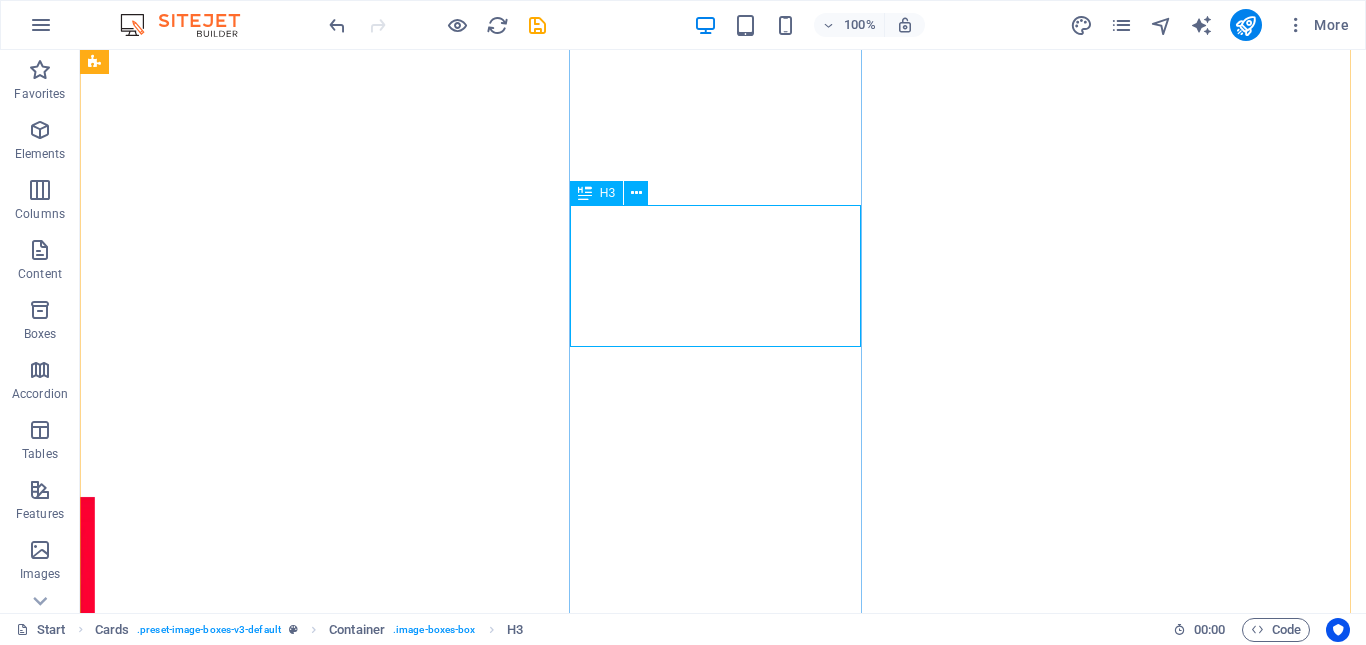 click on "One Dynamic 150Mbps Rp394.000/Bulan" at bounding box center [242, 4407] 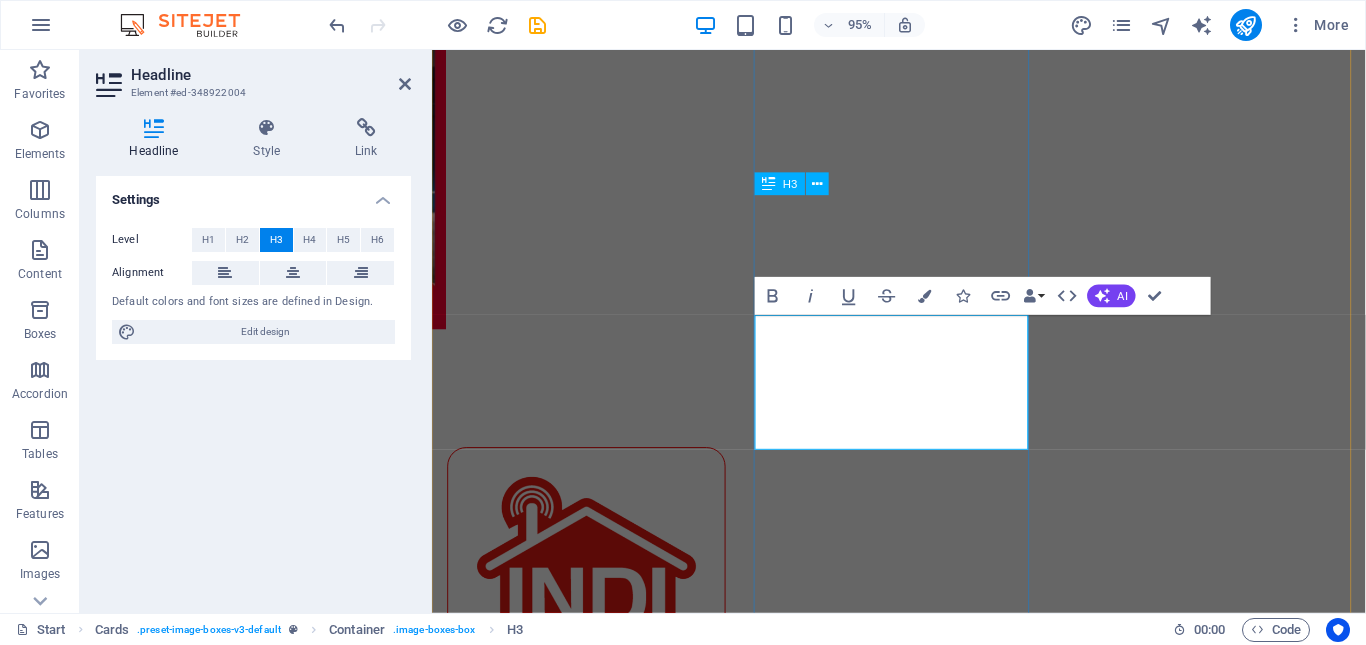 scroll, scrollTop: 1711, scrollLeft: 0, axis: vertical 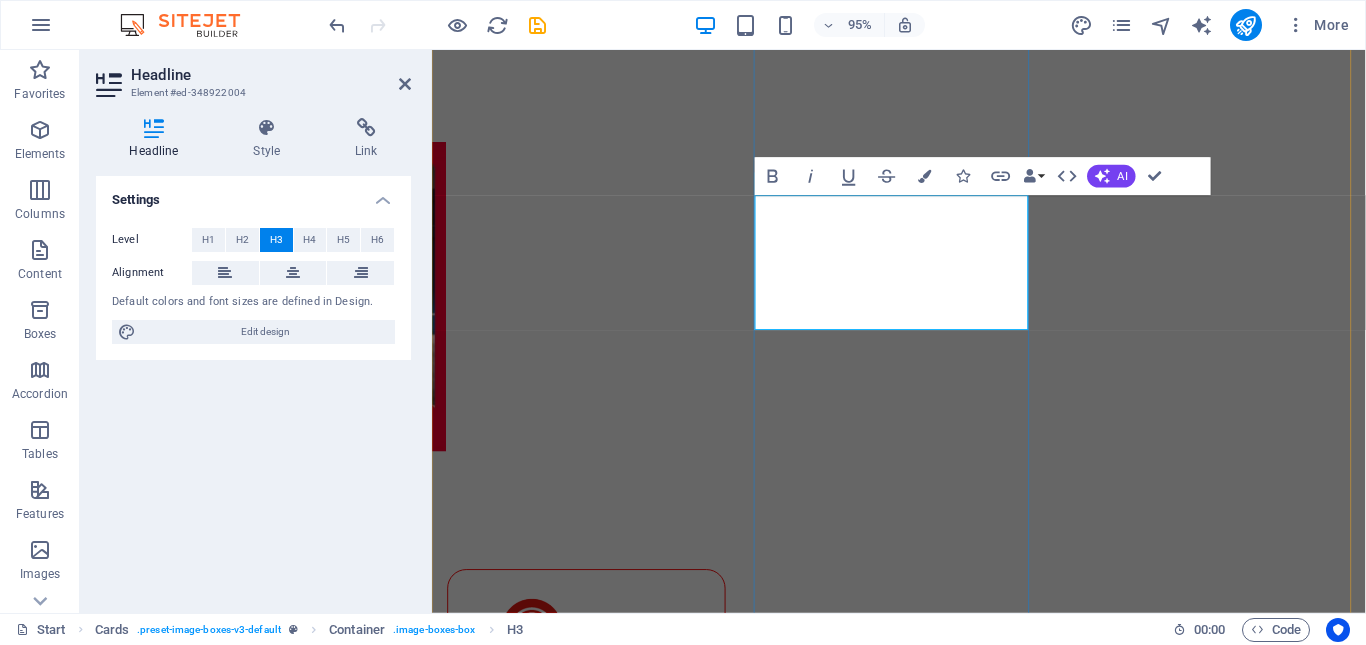 click on "One Dynamic 150Mbps Rp394.000/Bulan" at bounding box center (594, 3965) 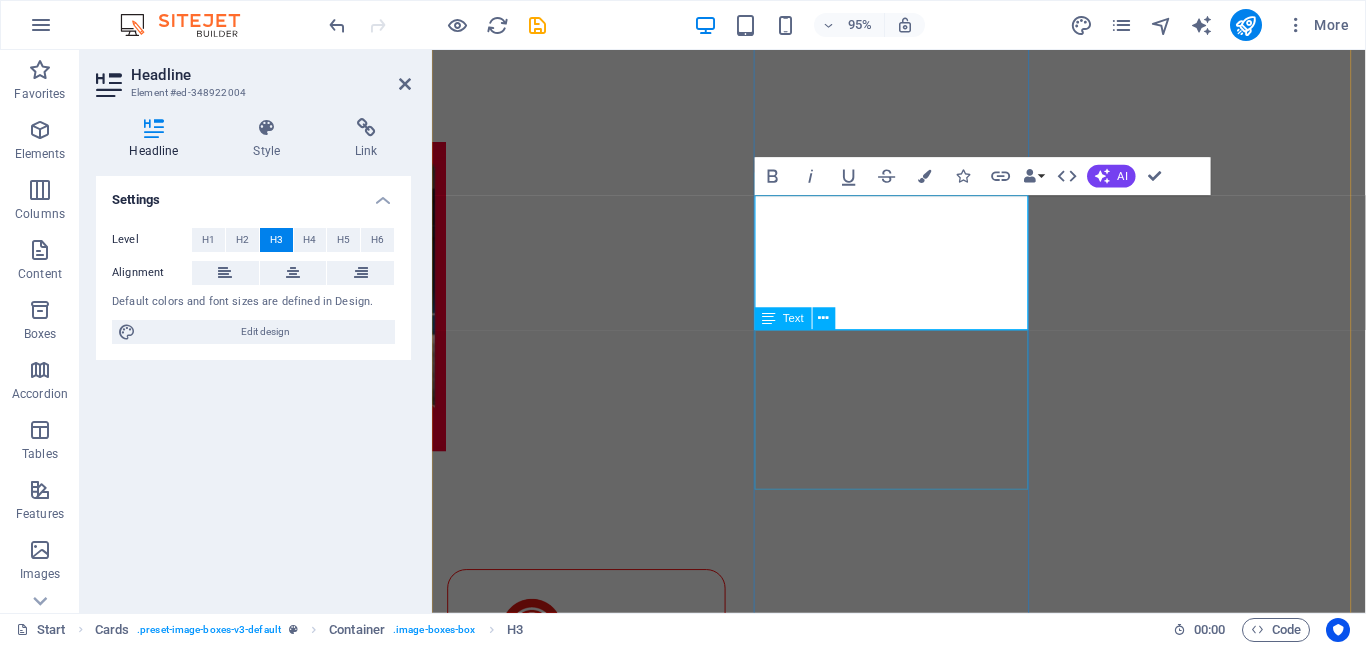 click on "- Kecepatan up to 30Mbps - Harga FLAT - Optimal device Terhubung 10 -   Free Kuota Telkomsel 15Gb Selama Berlangganan" at bounding box center (594, 4112) 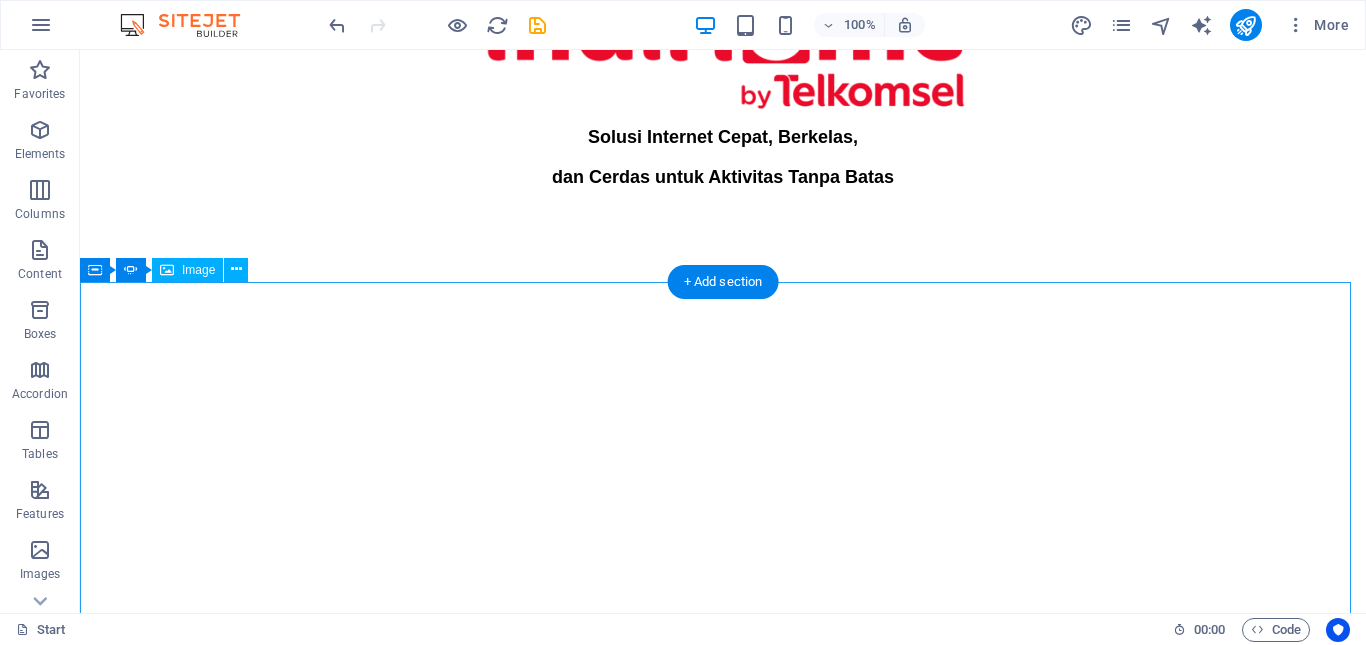 scroll, scrollTop: 200, scrollLeft: 0, axis: vertical 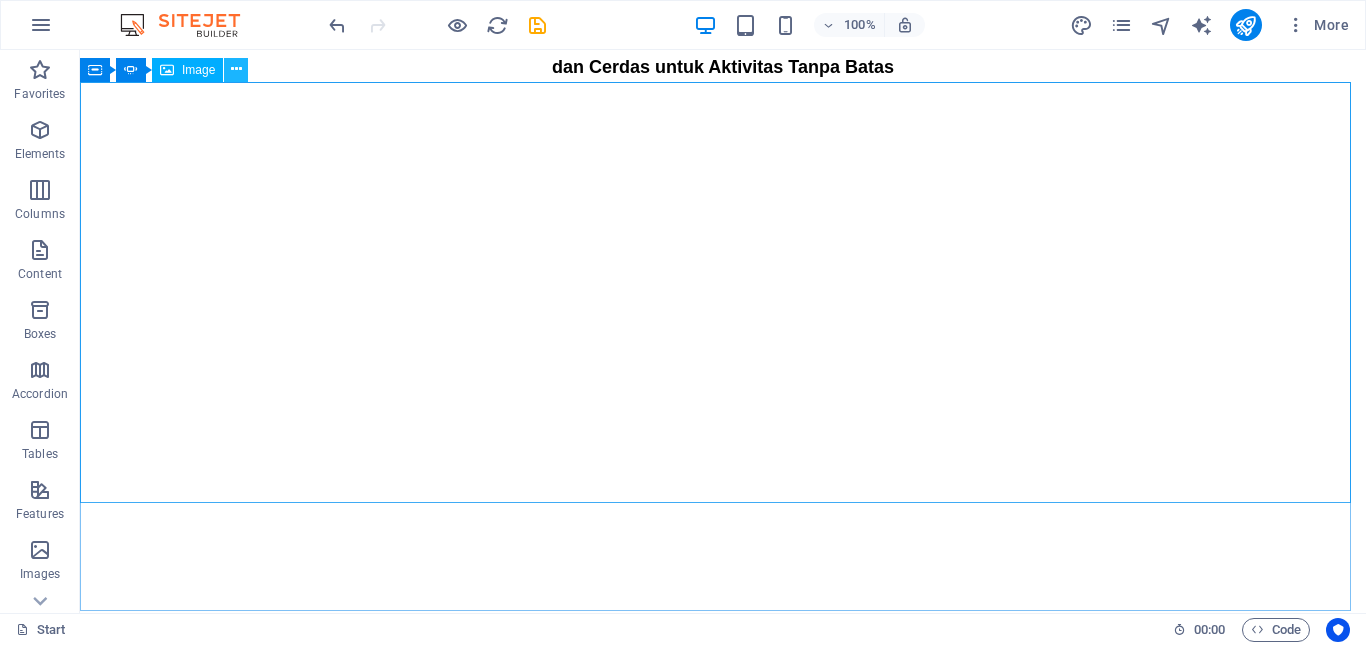 click at bounding box center [236, 69] 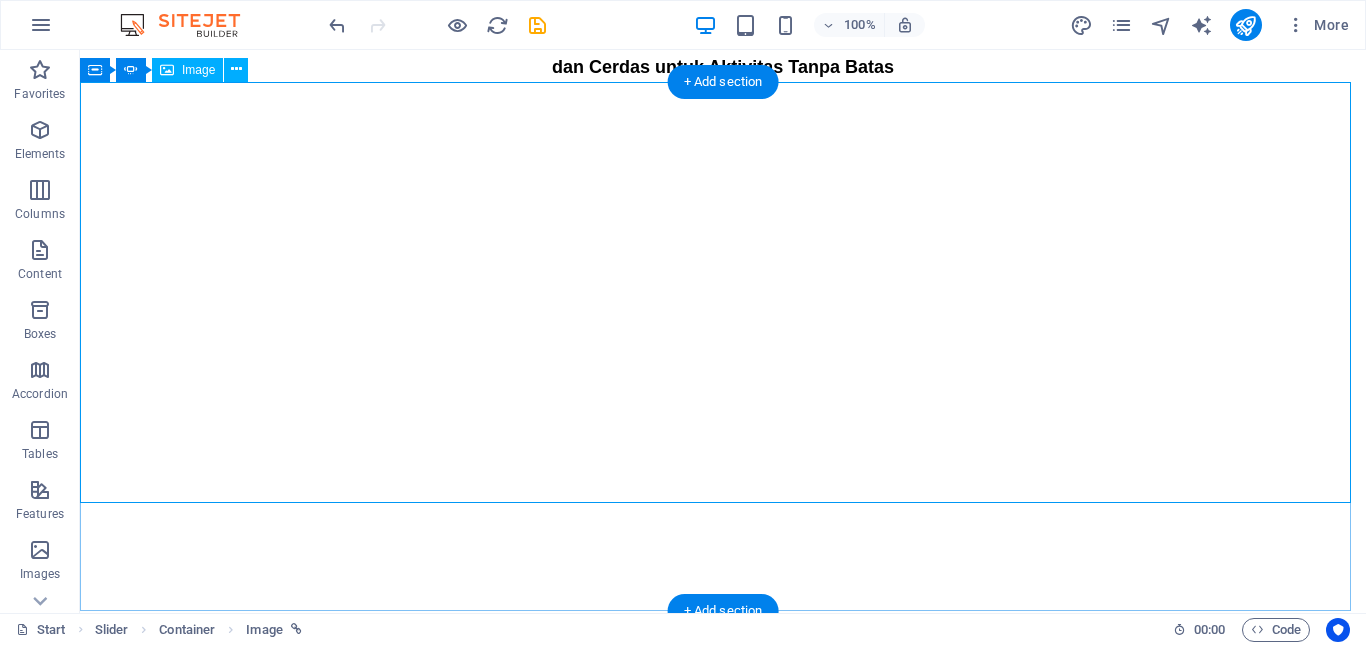 click at bounding box center [-556, 853] 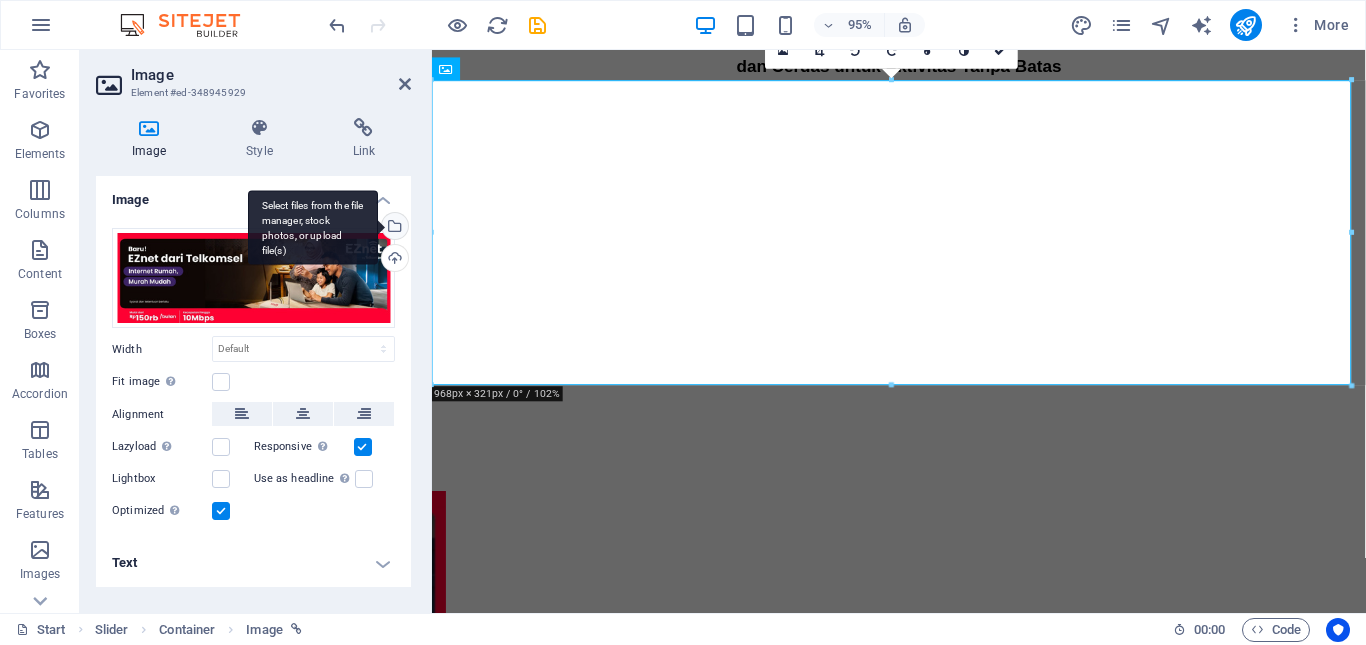 click on "Select files from the file manager, stock photos, or upload file(s)" at bounding box center [313, 227] 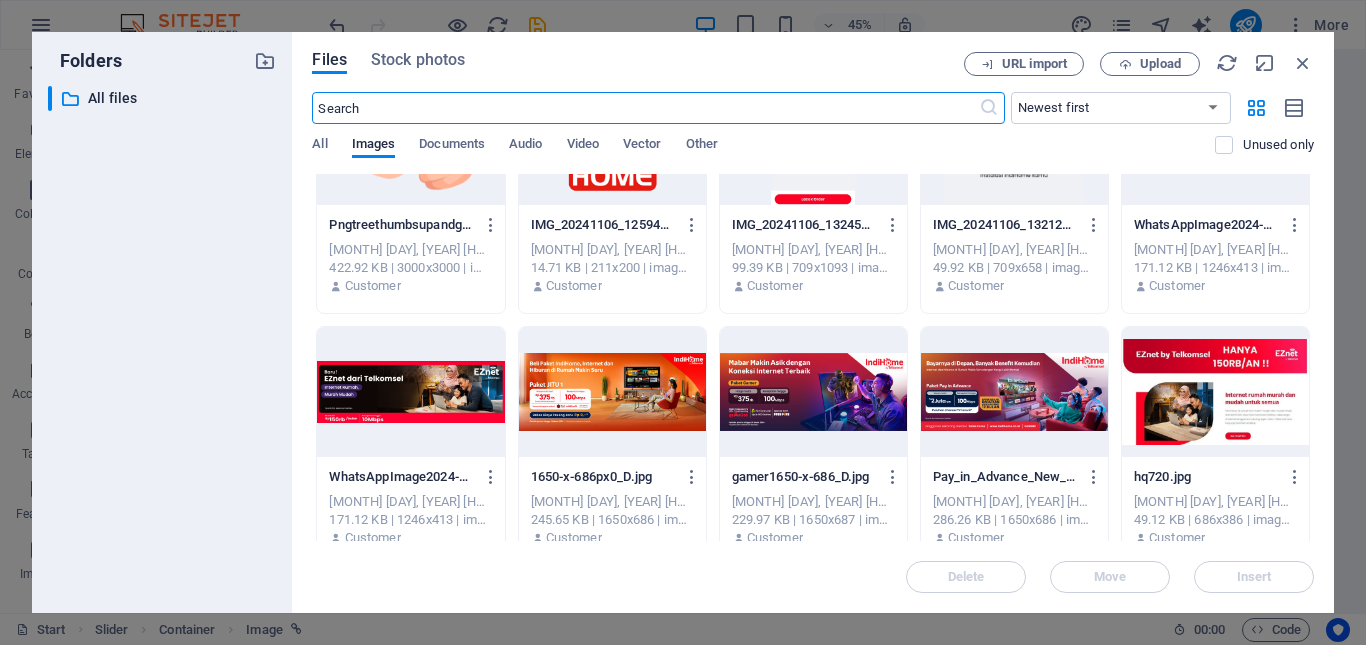 scroll, scrollTop: 0, scrollLeft: 0, axis: both 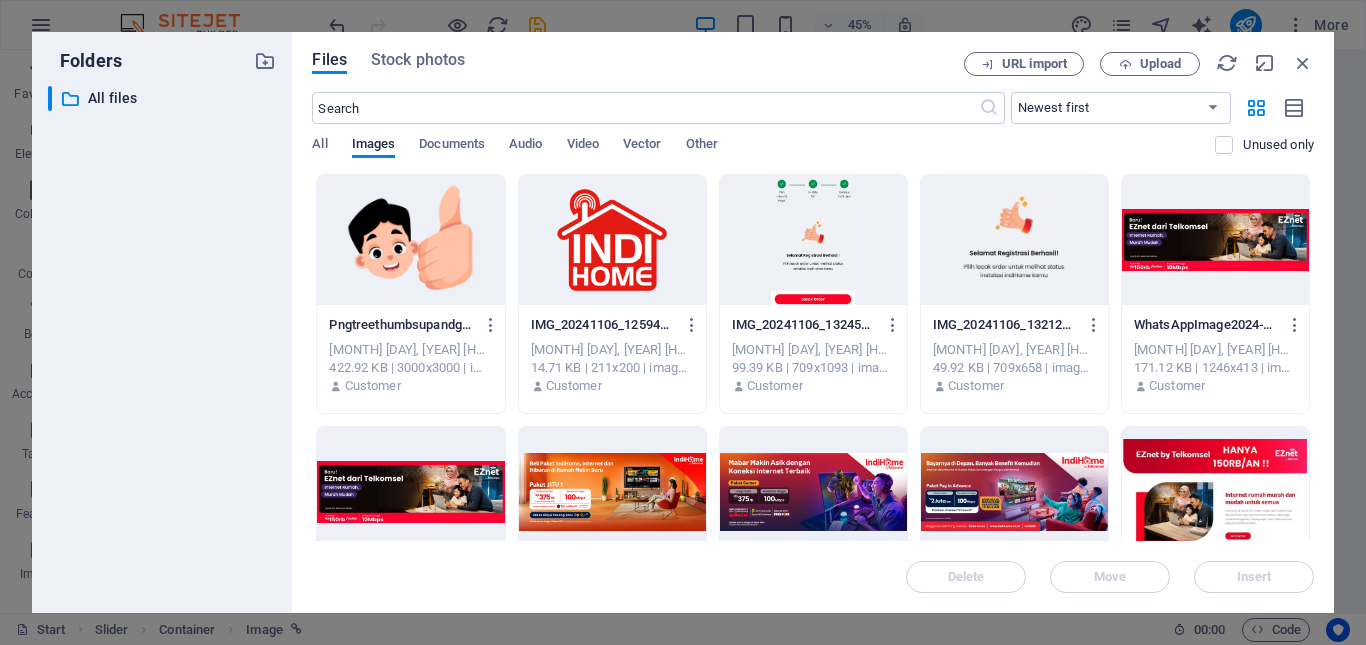 click at bounding box center [612, 492] 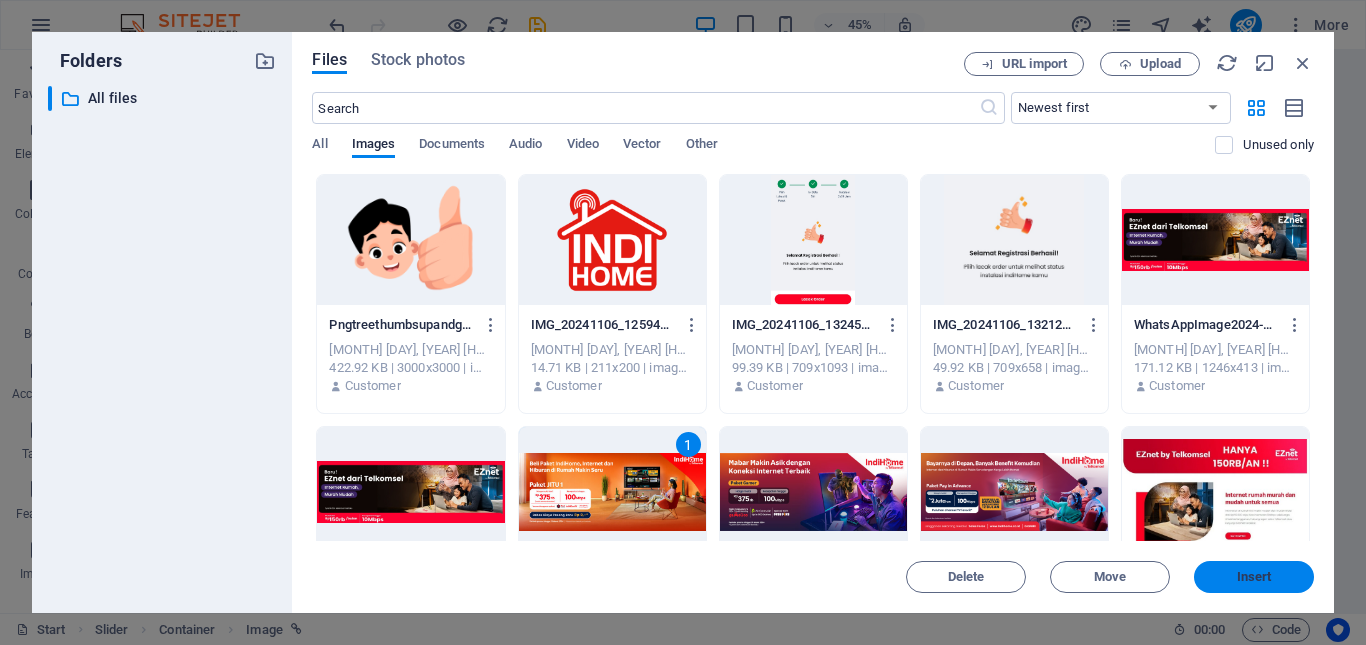 click on "Insert" at bounding box center (1254, 577) 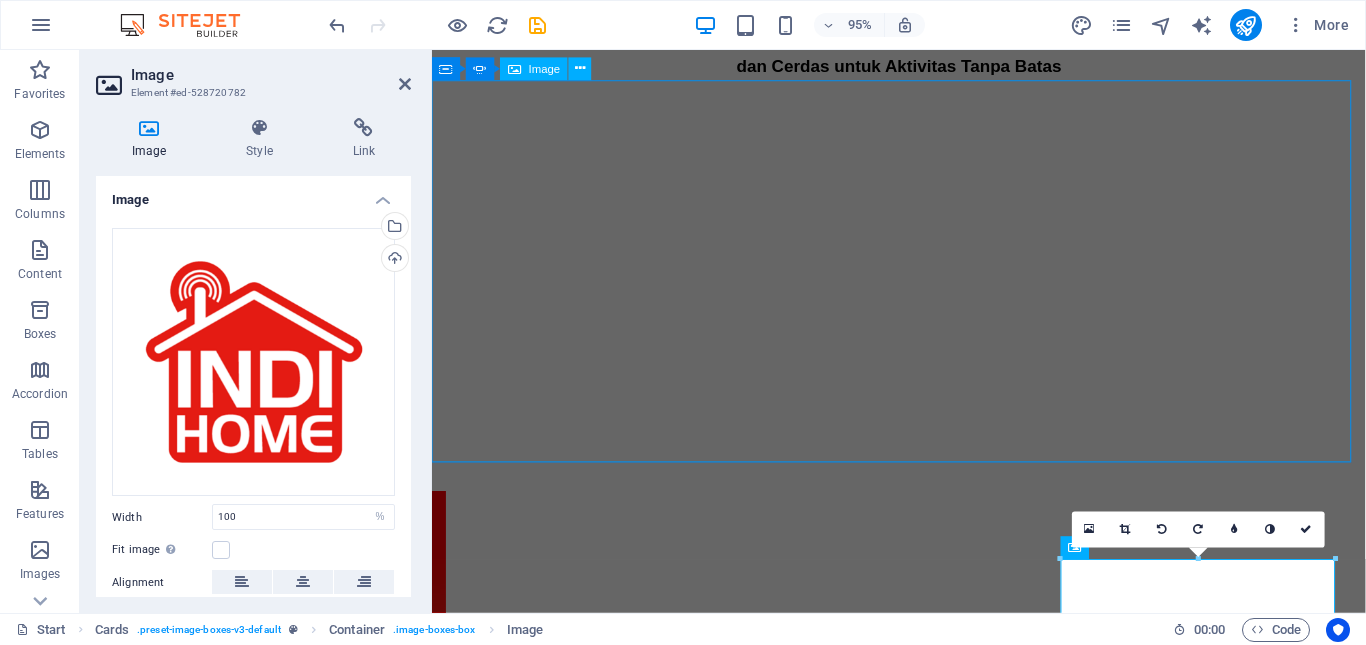 click at bounding box center (-52, 718) 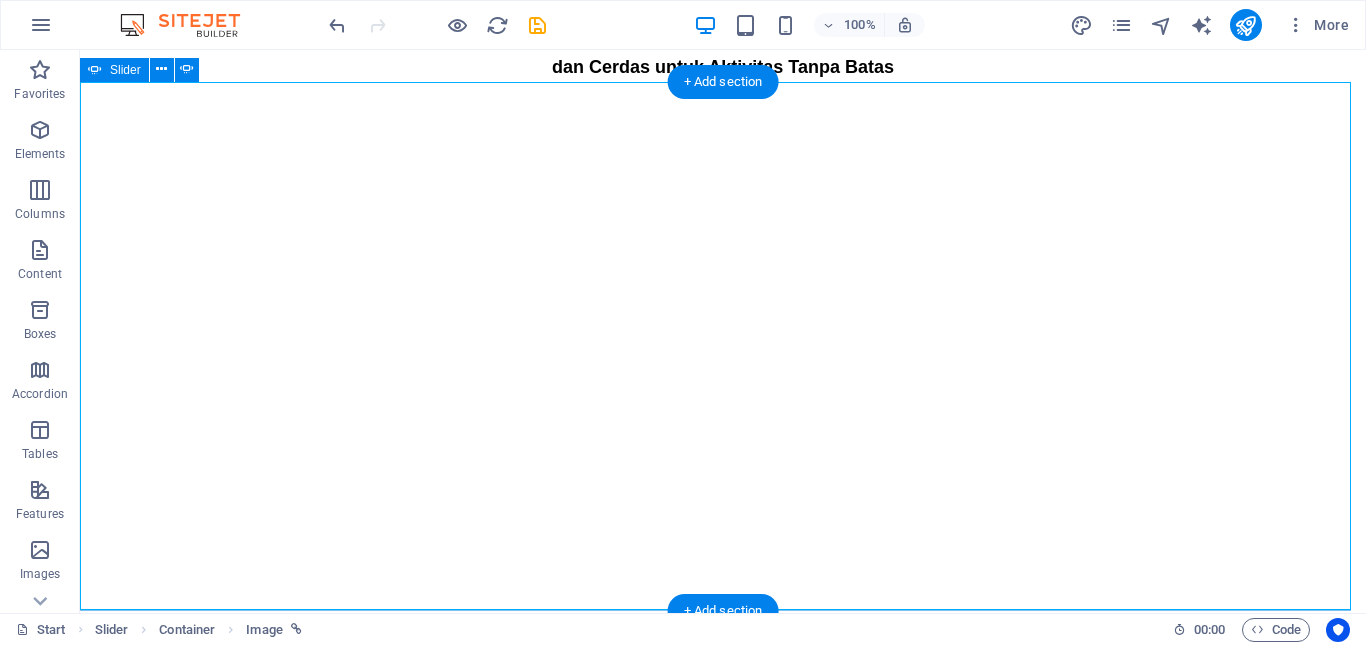click at bounding box center [723, 2797] 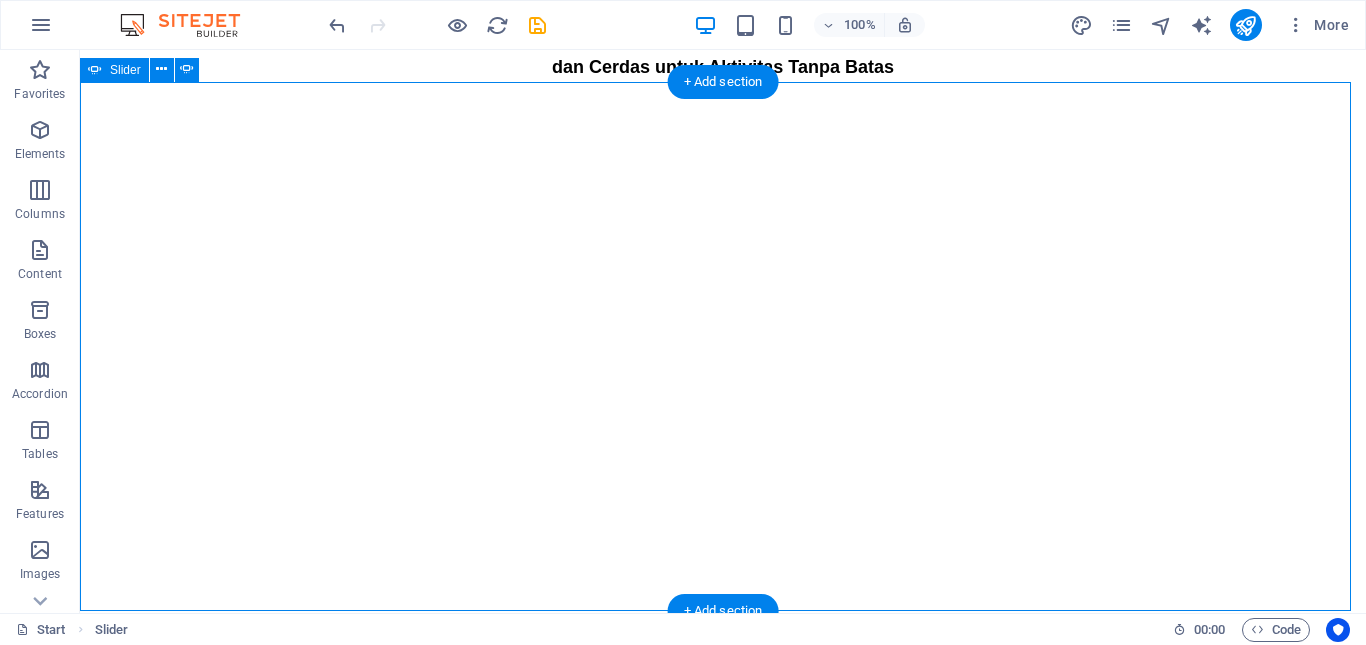click at bounding box center (723, 2797) 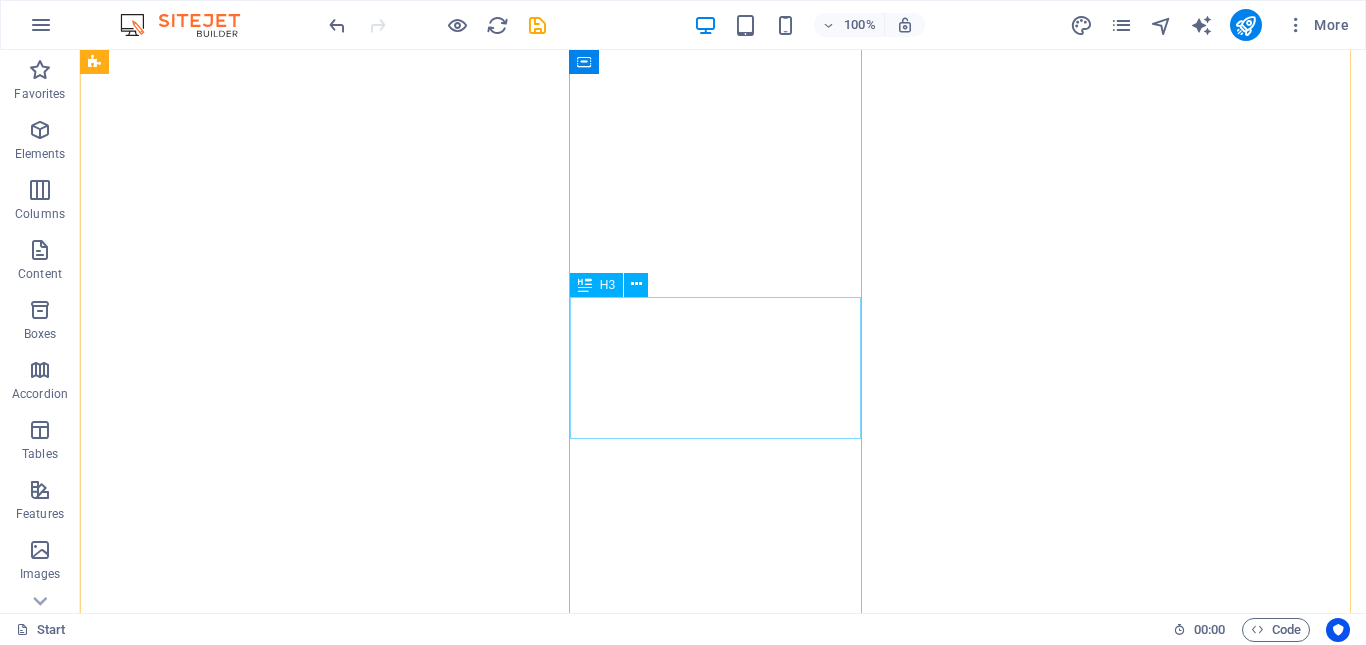 scroll, scrollTop: 591, scrollLeft: 0, axis: vertical 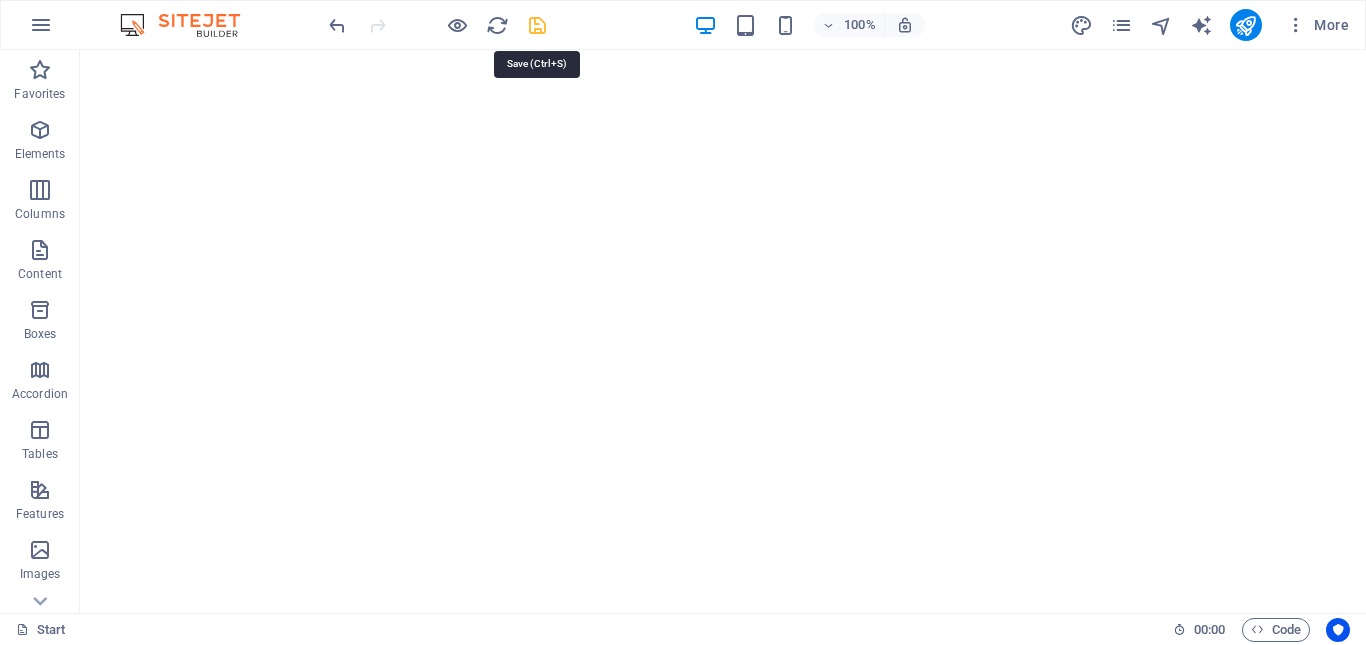 click at bounding box center (537, 25) 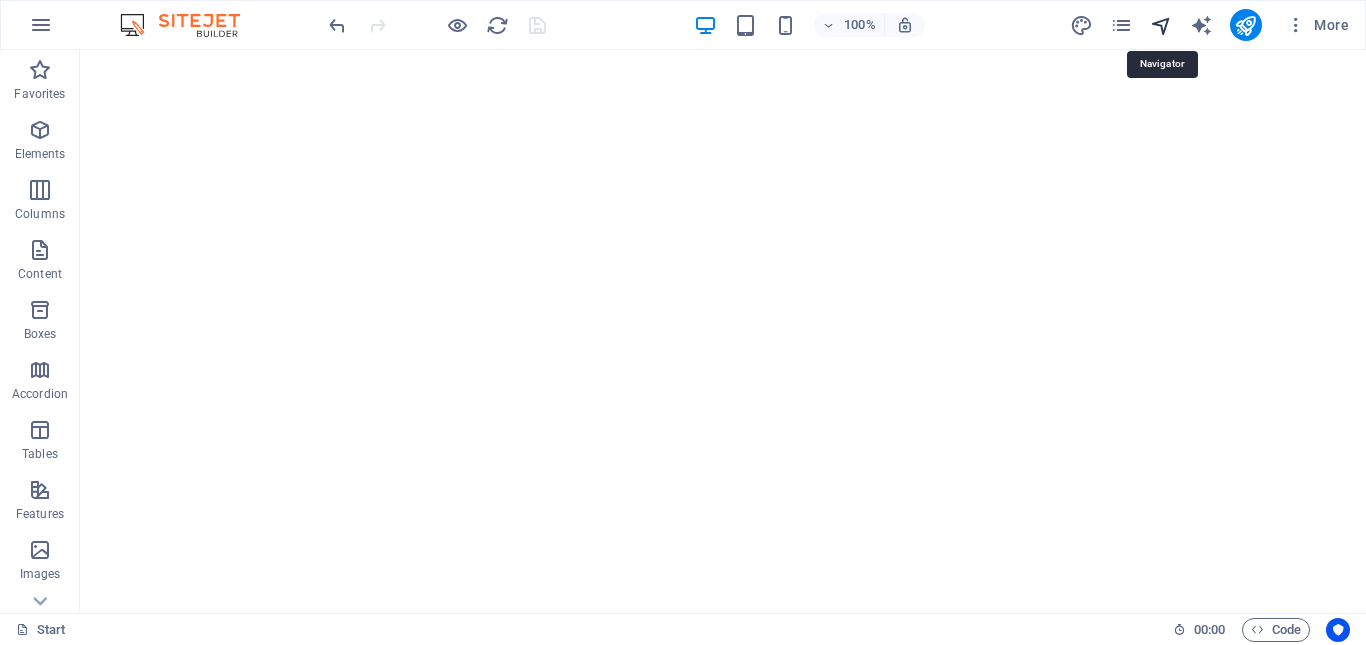 click at bounding box center (1161, 25) 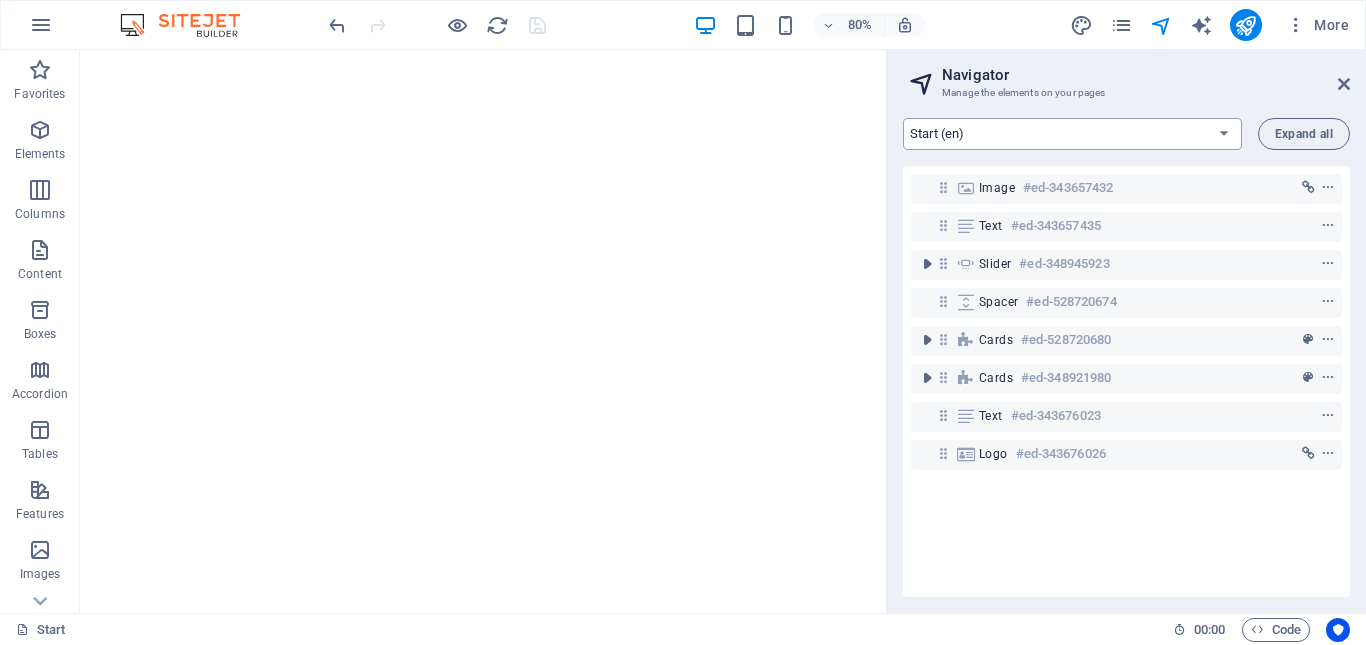 click on "Start  (id) Terimakasih  (id) Privacy  (id) Subpage  (id) Start  (id)" at bounding box center [1072, 134] 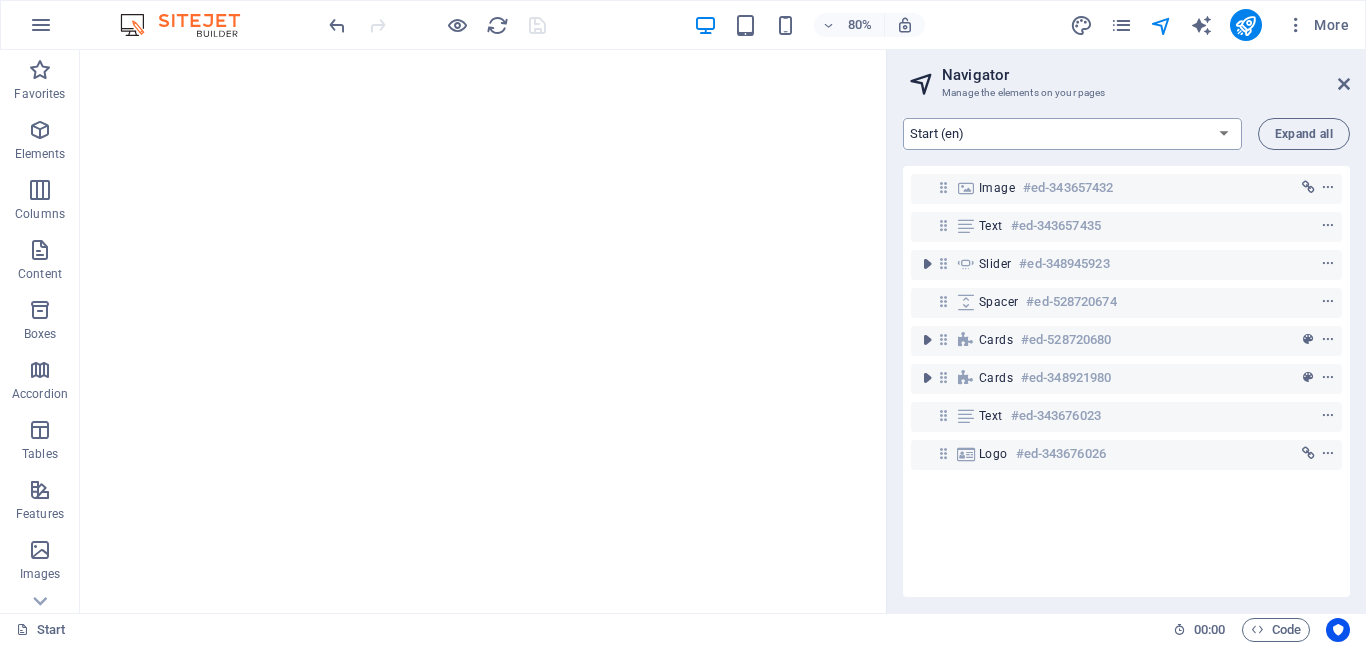 select on "[NUMBER]-id" 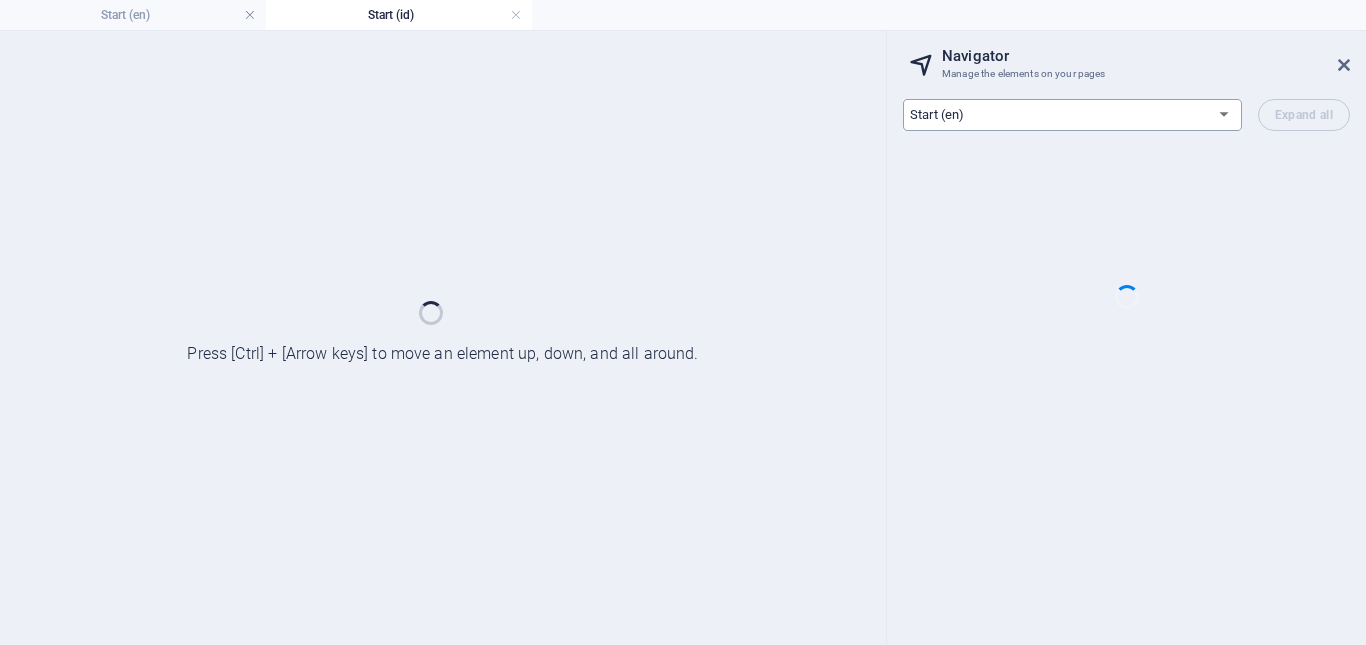 scroll, scrollTop: 0, scrollLeft: 0, axis: both 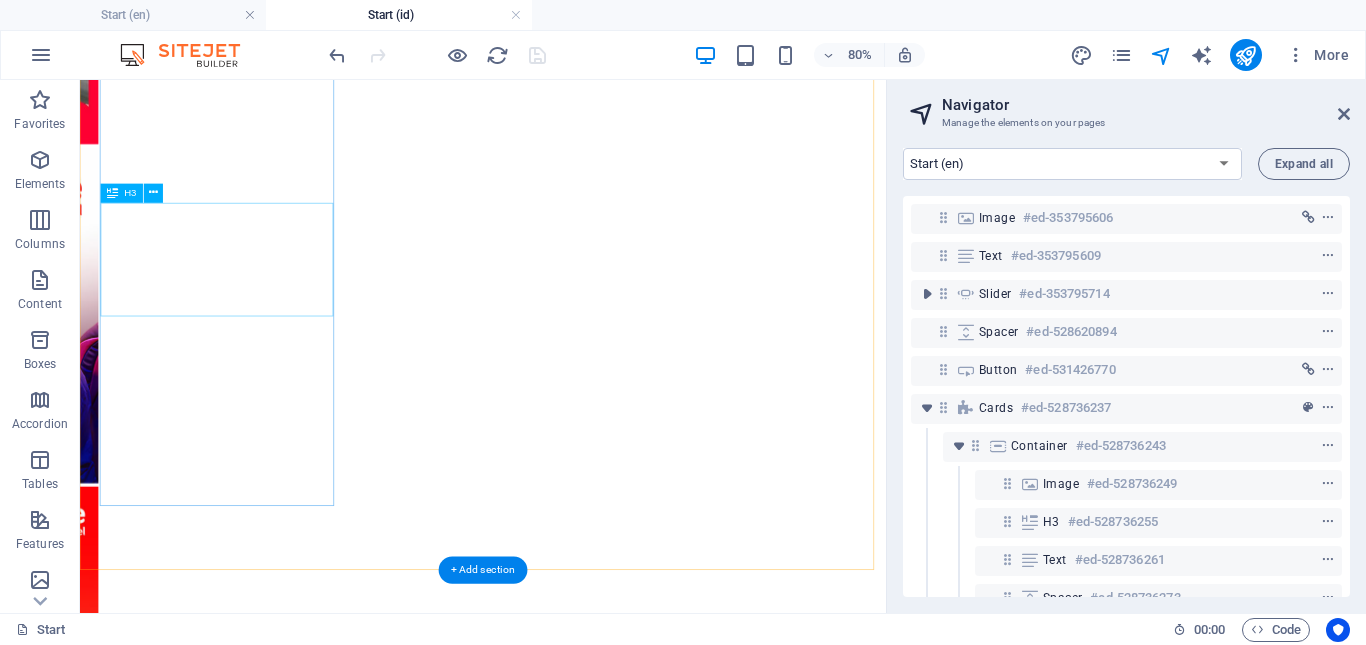 click on "EZnet  10Mbps Rp150.000/Bulan" at bounding box center (584, 2419) 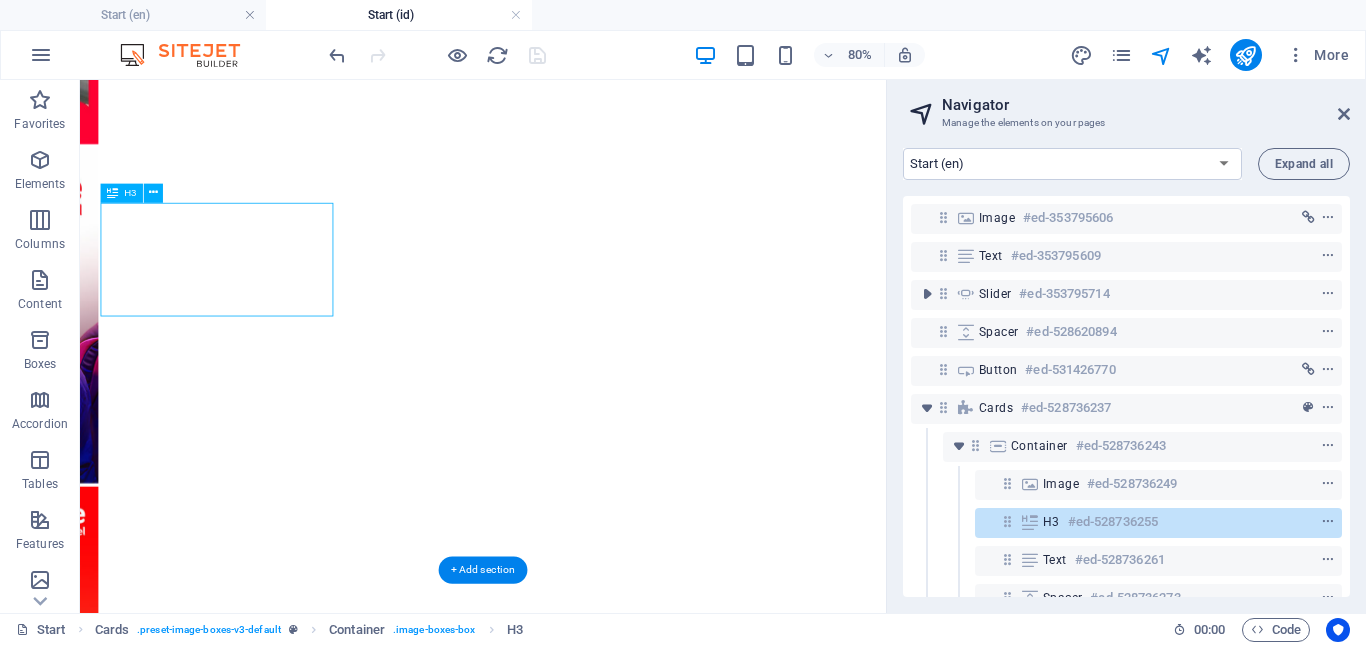 click on "EZnet  10Mbps Rp150.000/Bulan" at bounding box center [584, 2419] 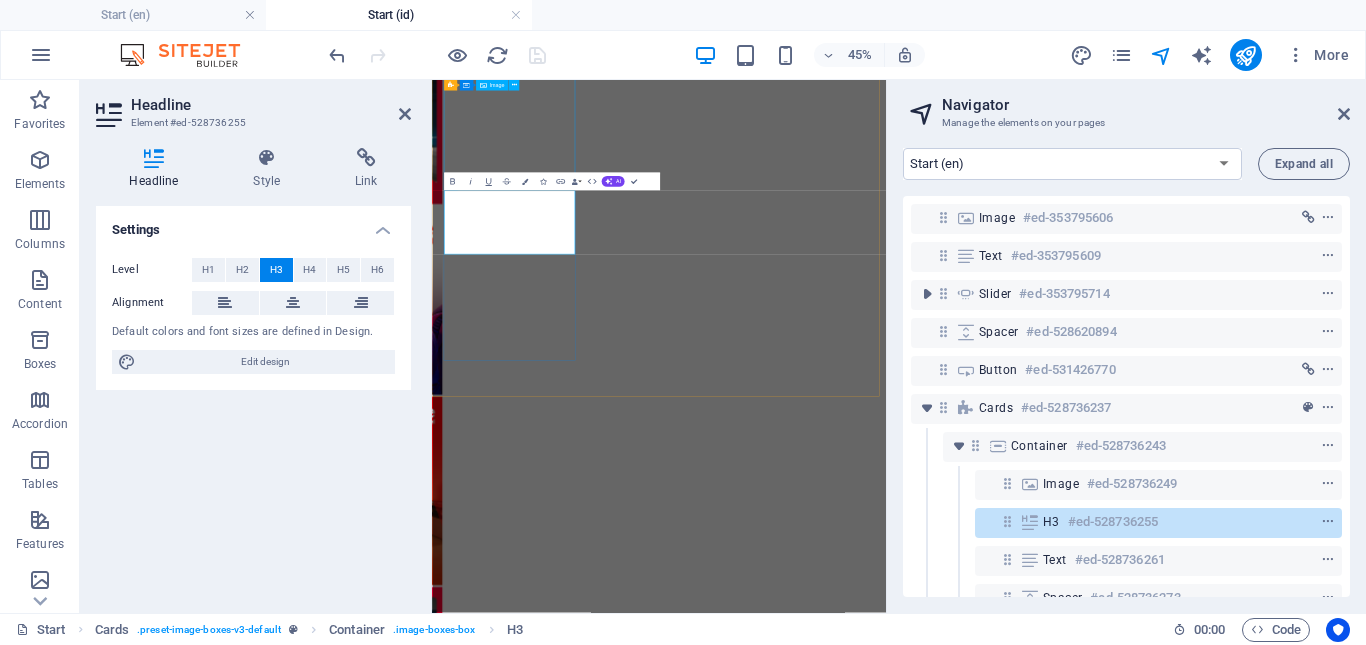 scroll, scrollTop: 738, scrollLeft: 0, axis: vertical 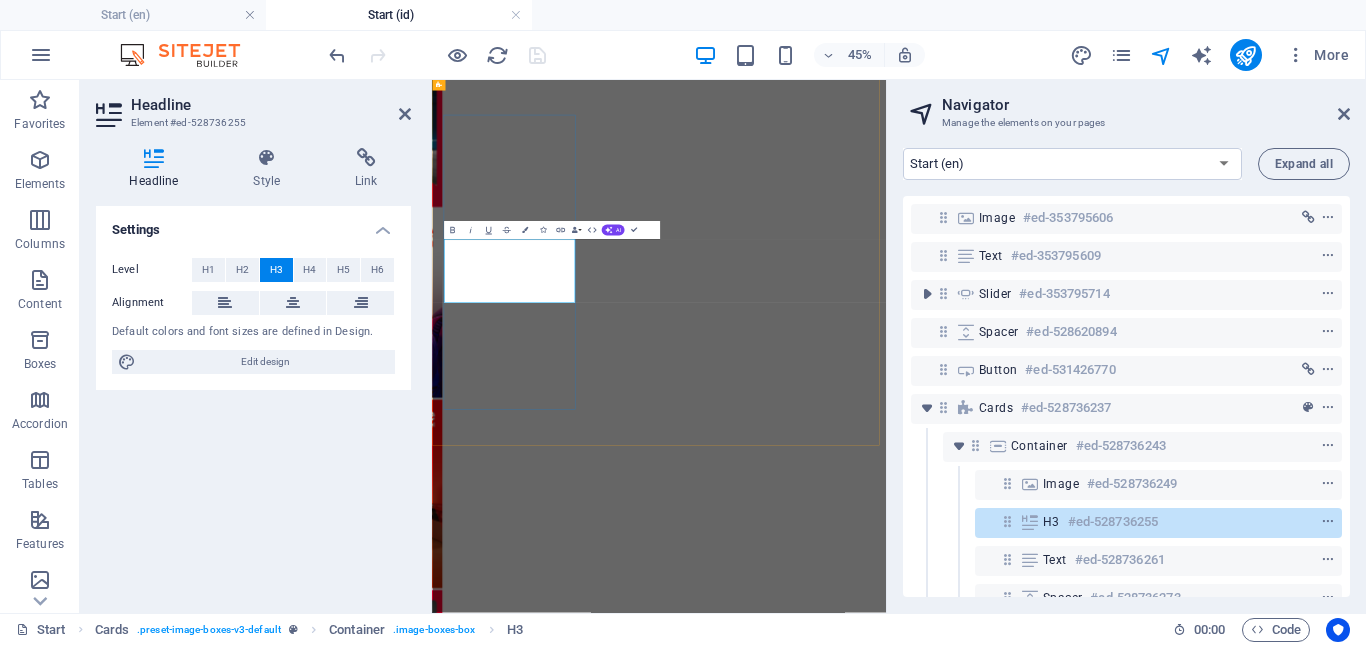 click on "EZnet 10Mbps Rp150.000/Bulan" at bounding box center [936, 2622] 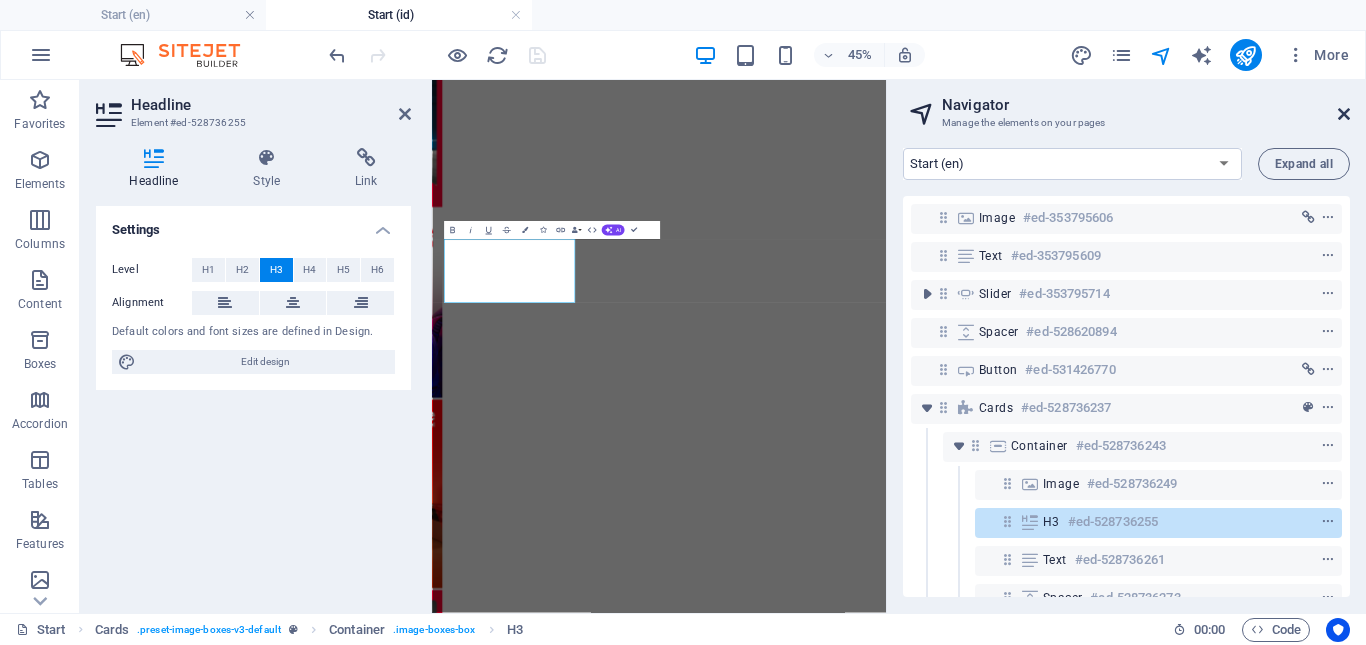 click at bounding box center (1344, 114) 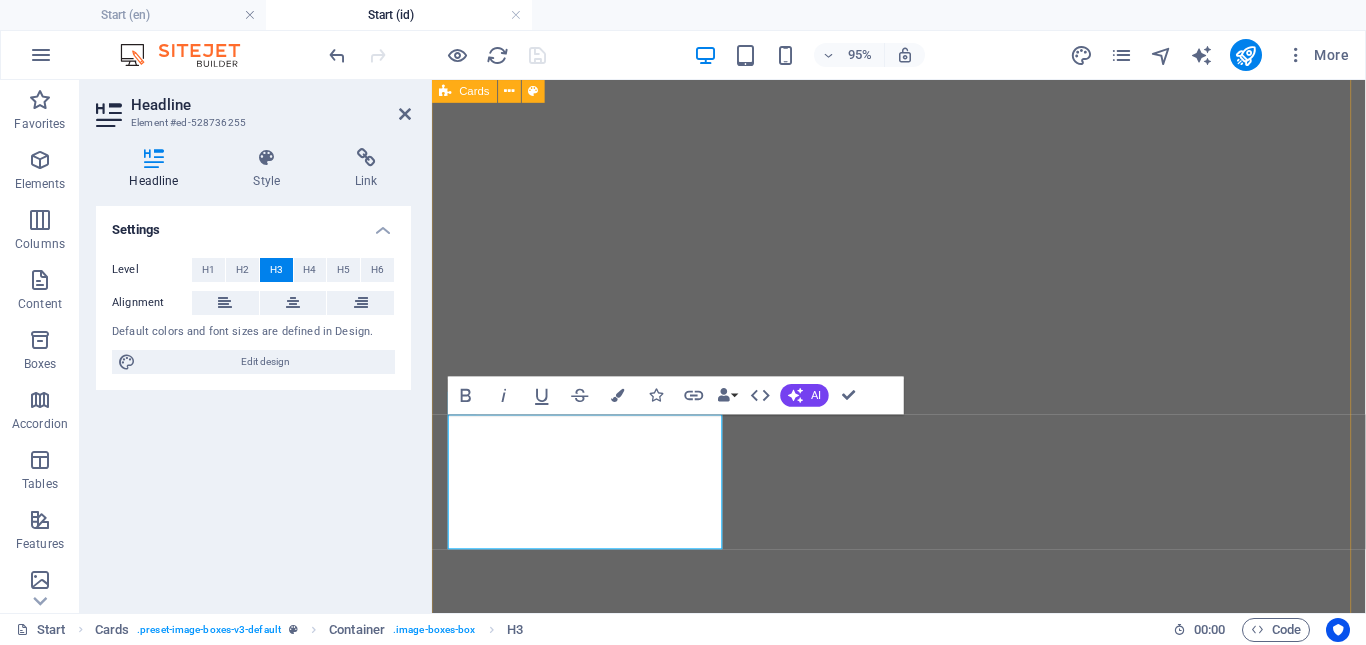 scroll, scrollTop: 727, scrollLeft: 0, axis: vertical 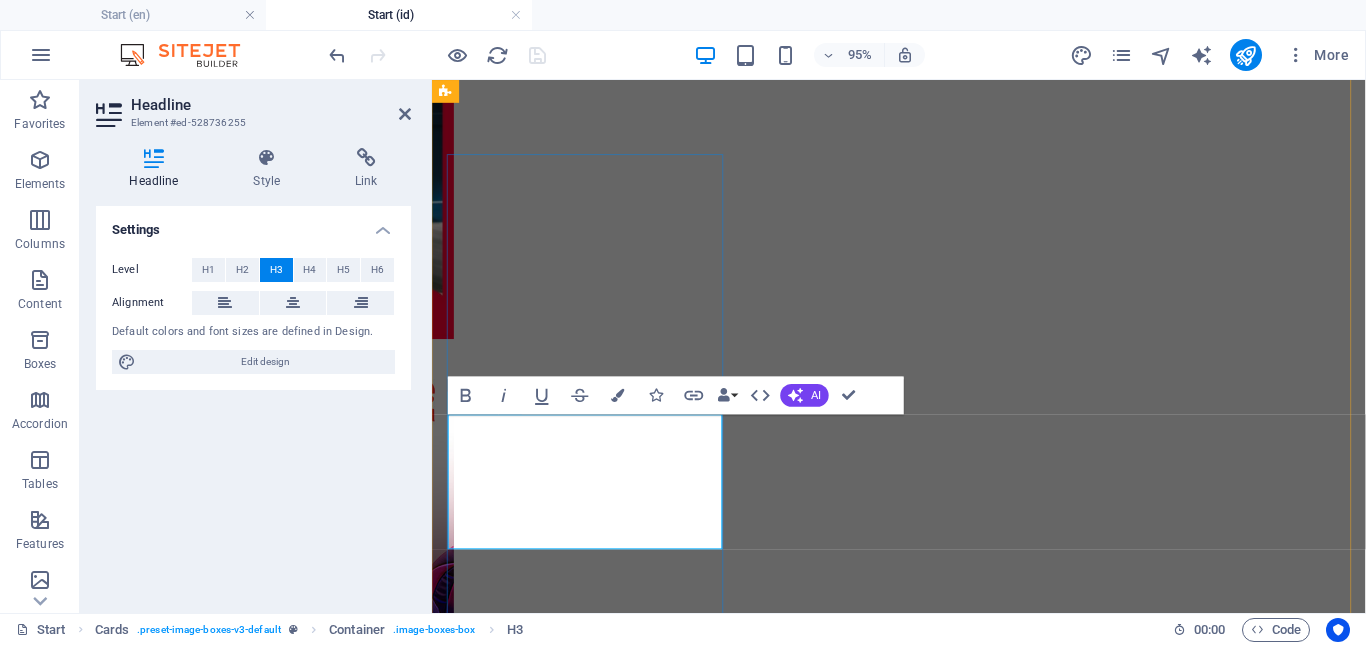 click on "EZnet 10Mbps Rp150.000/Bulan" at bounding box center [923, 2559] 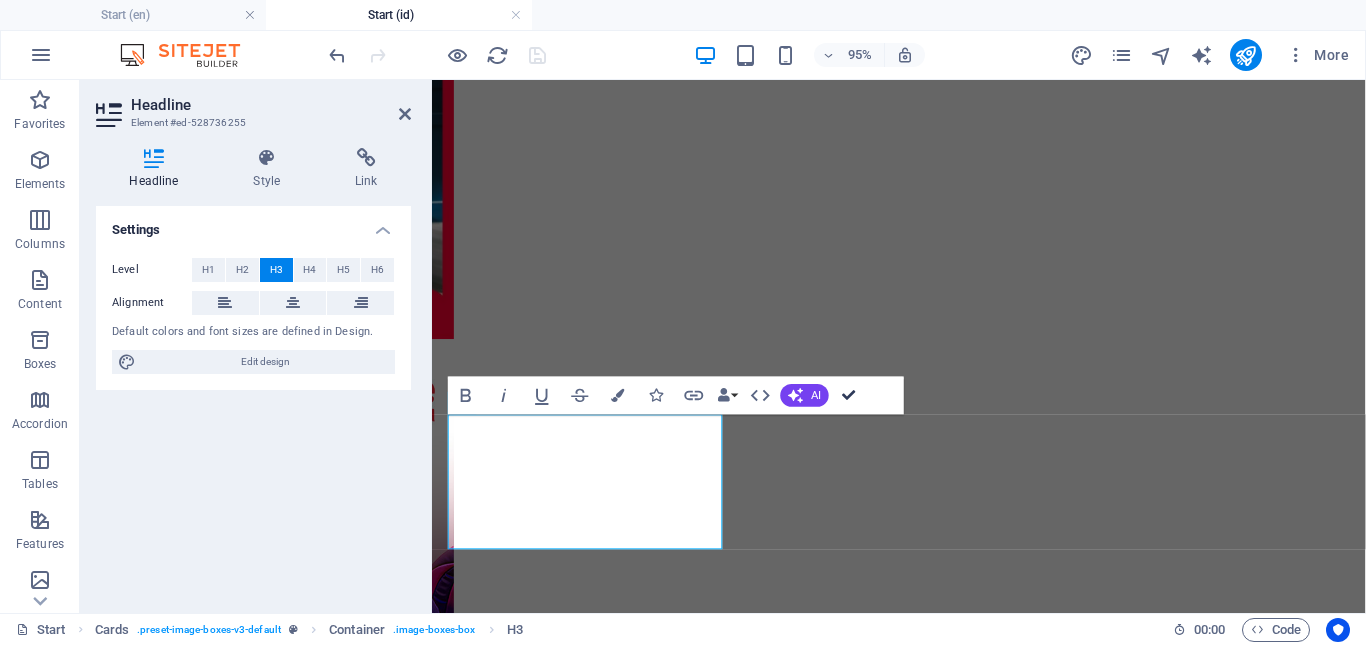scroll, scrollTop: 855, scrollLeft: 0, axis: vertical 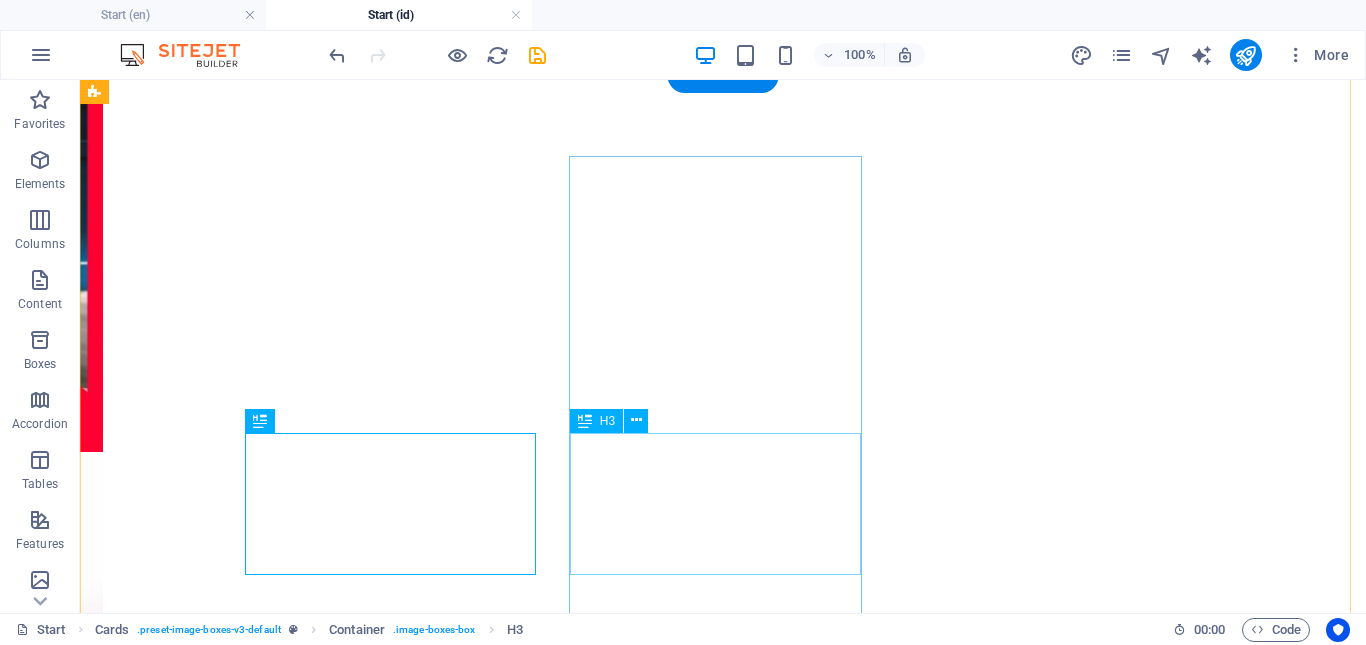 click on "One Dynamic  10Mbps Rp200.000/Bulan" at bounding box center (723, 4850) 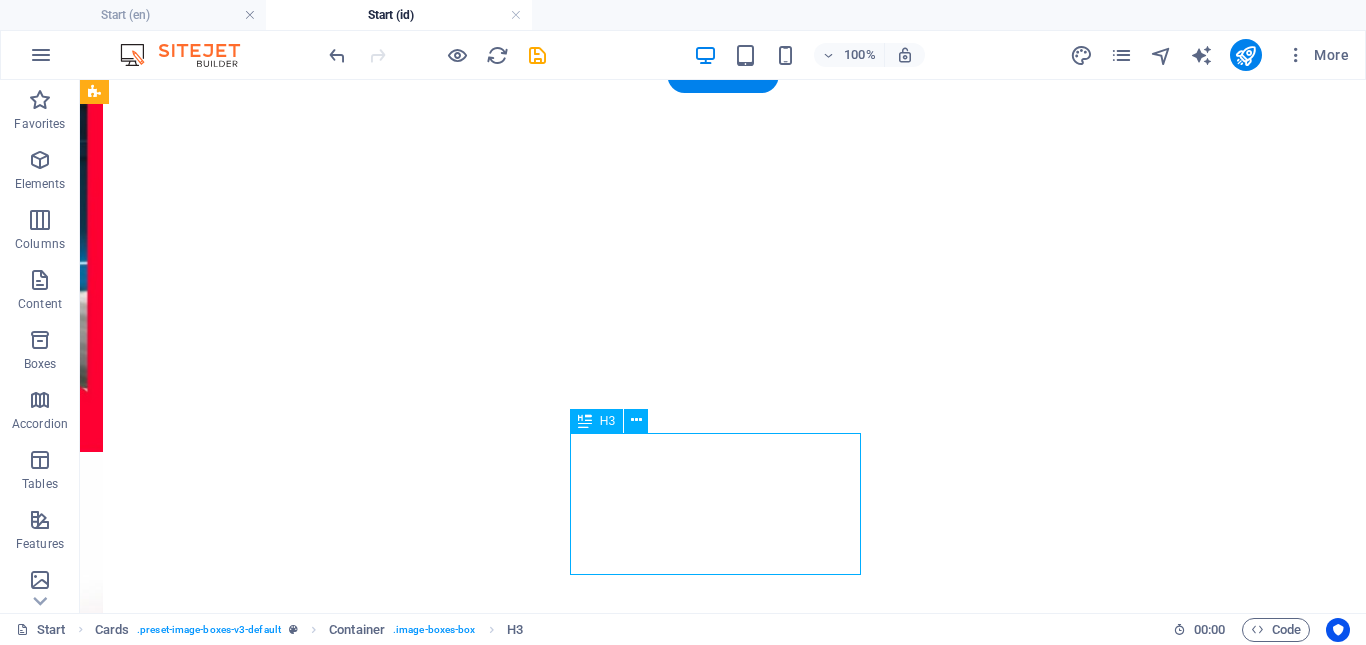 click on "One Dynamic  10Mbps Rp200.000/Bulan" at bounding box center (723, 4850) 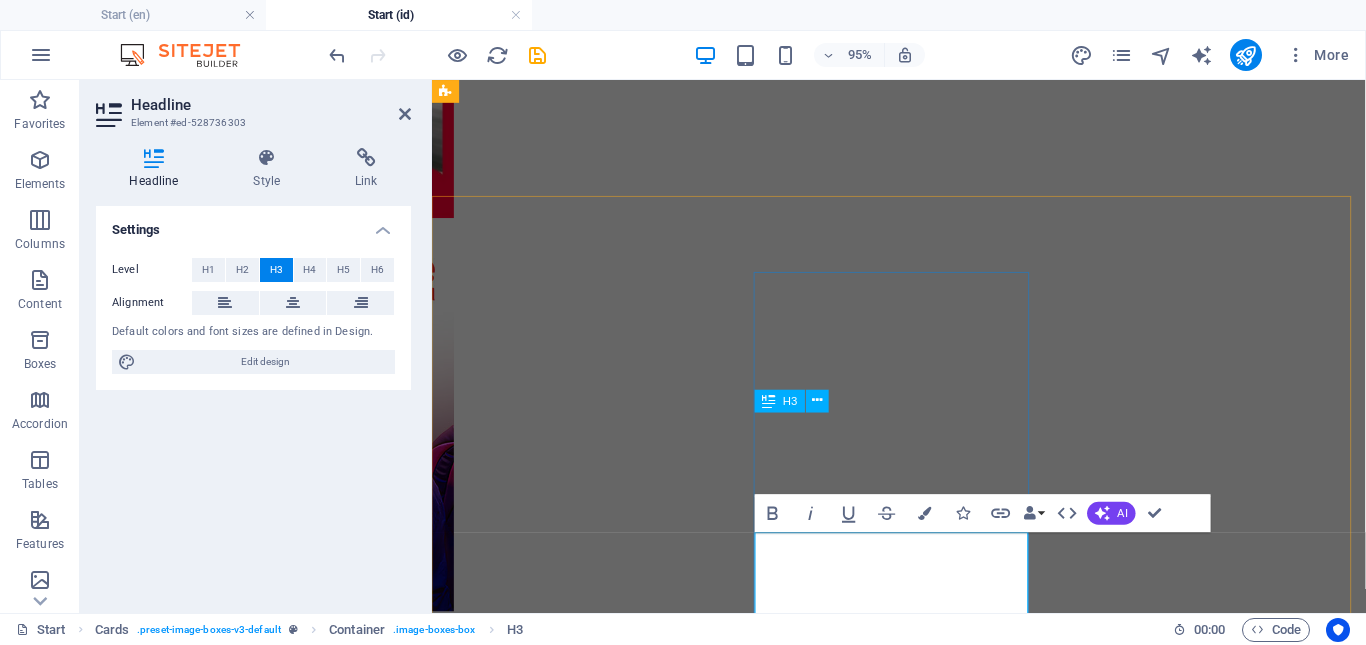 scroll, scrollTop: 729, scrollLeft: 0, axis: vertical 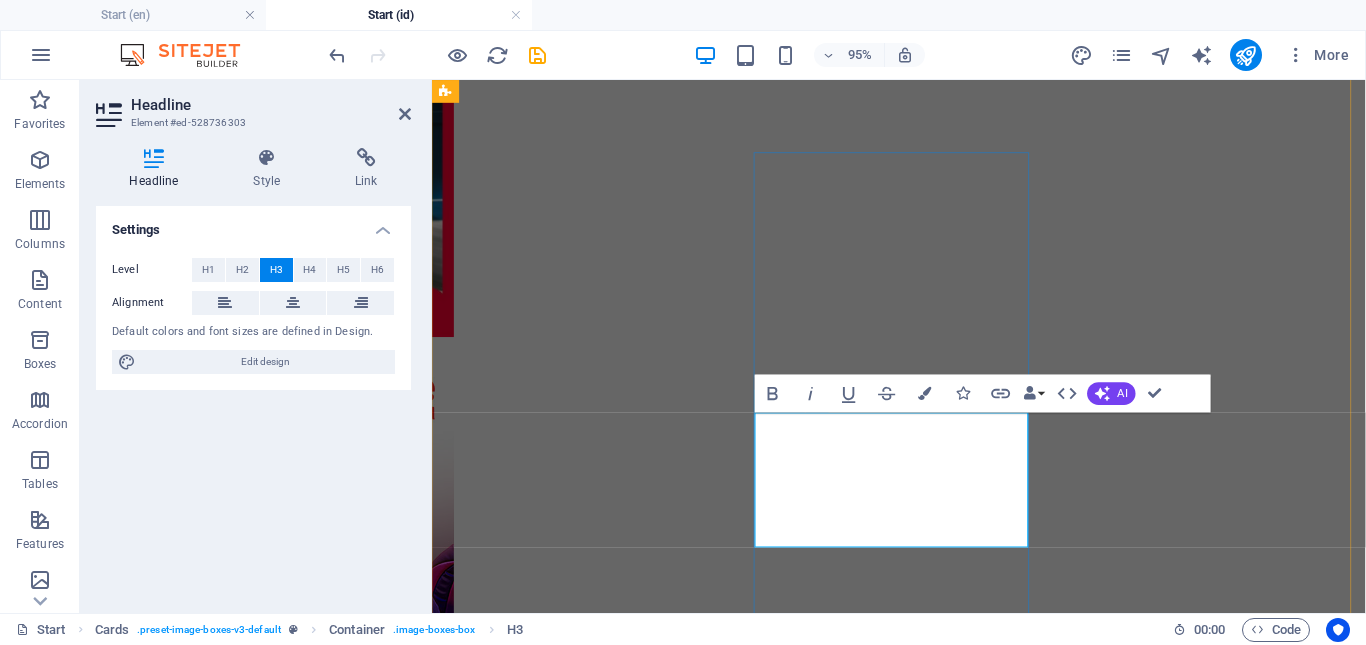 click on "One Dynamic  10Mbps Rp200.000/Bulan" at bounding box center [923, 3823] 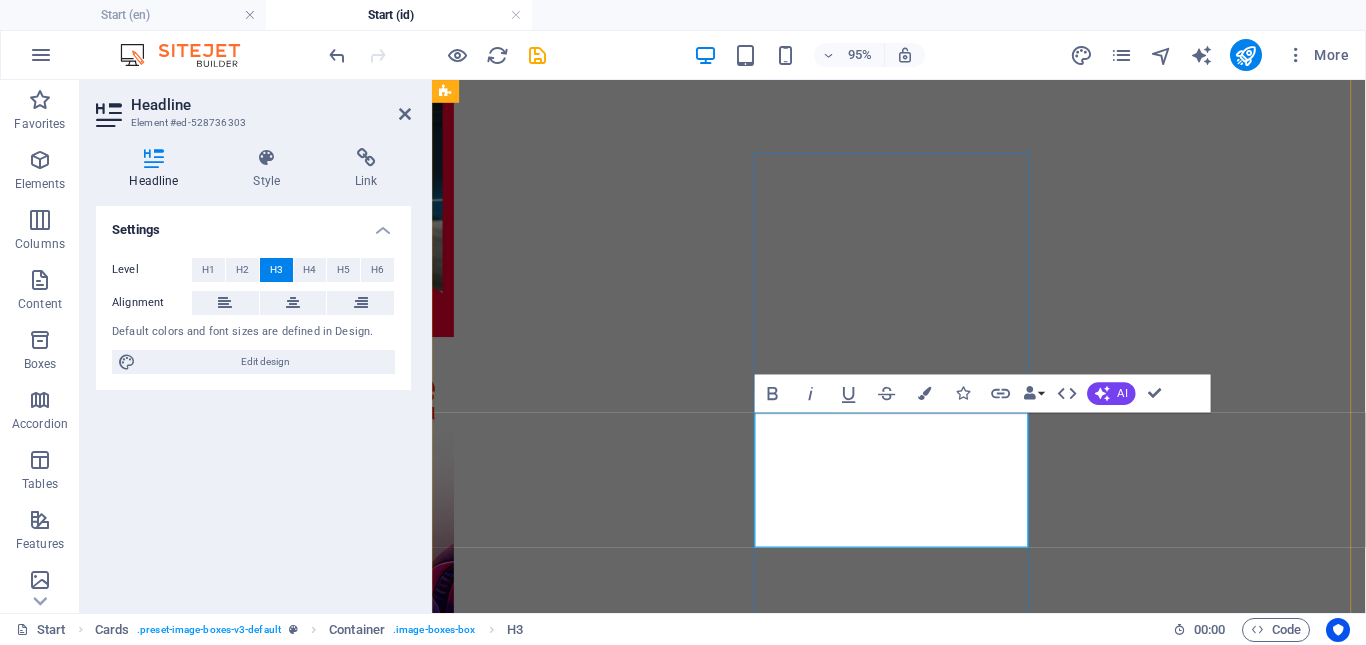 click on "One Dynamic  10Mbps Rp200.000/Bulan" at bounding box center [923, 3823] 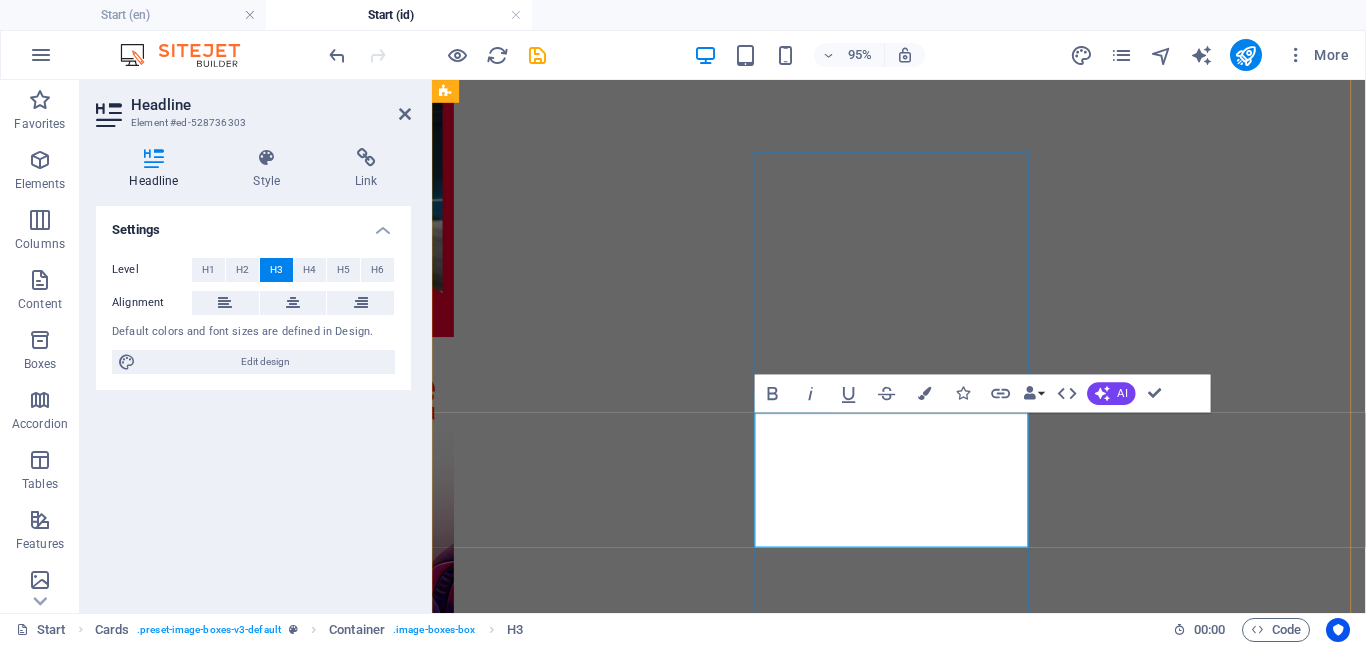 type 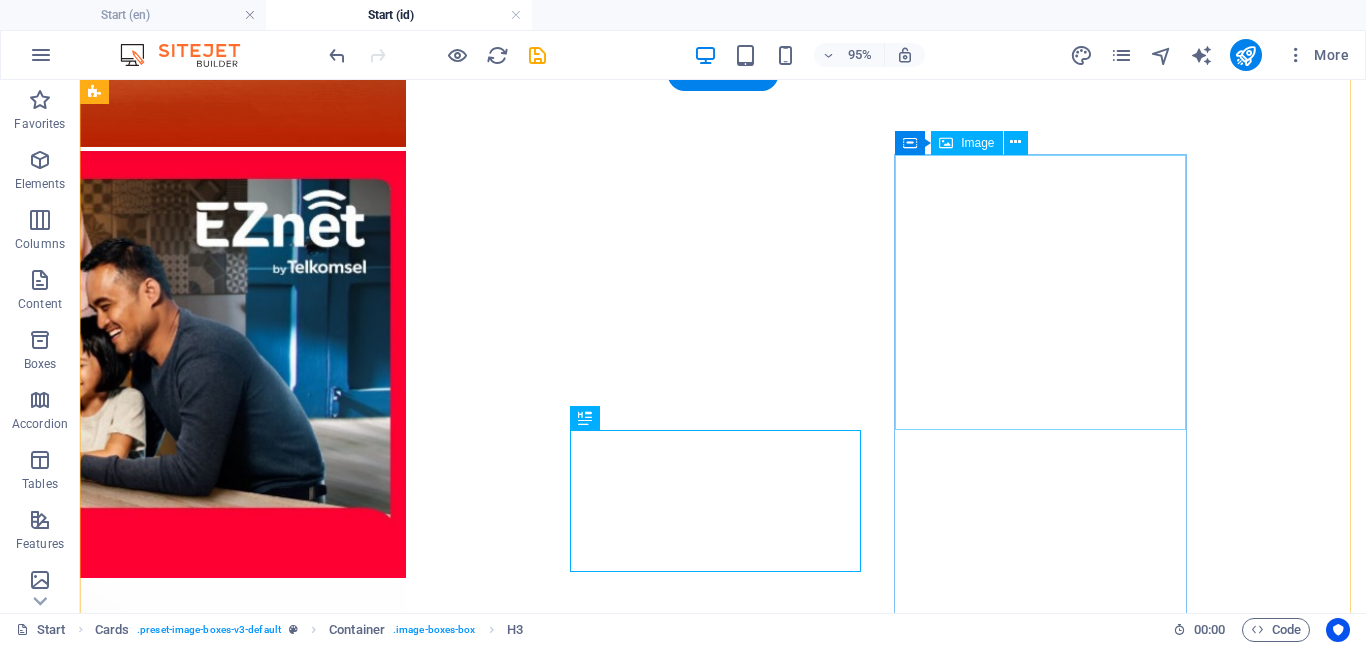 scroll, scrollTop: 857, scrollLeft: 0, axis: vertical 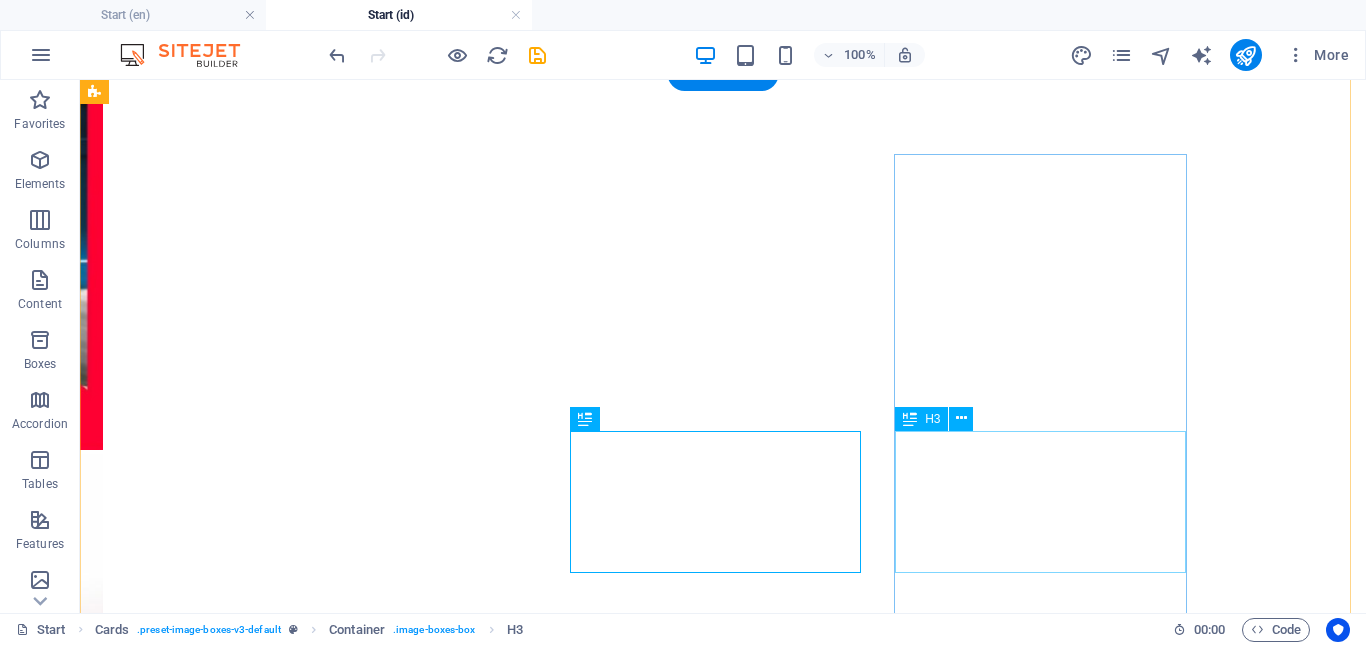 click on "One Dynamic  50Mbps Rp299.000/Bulan" at bounding box center [723, 6363] 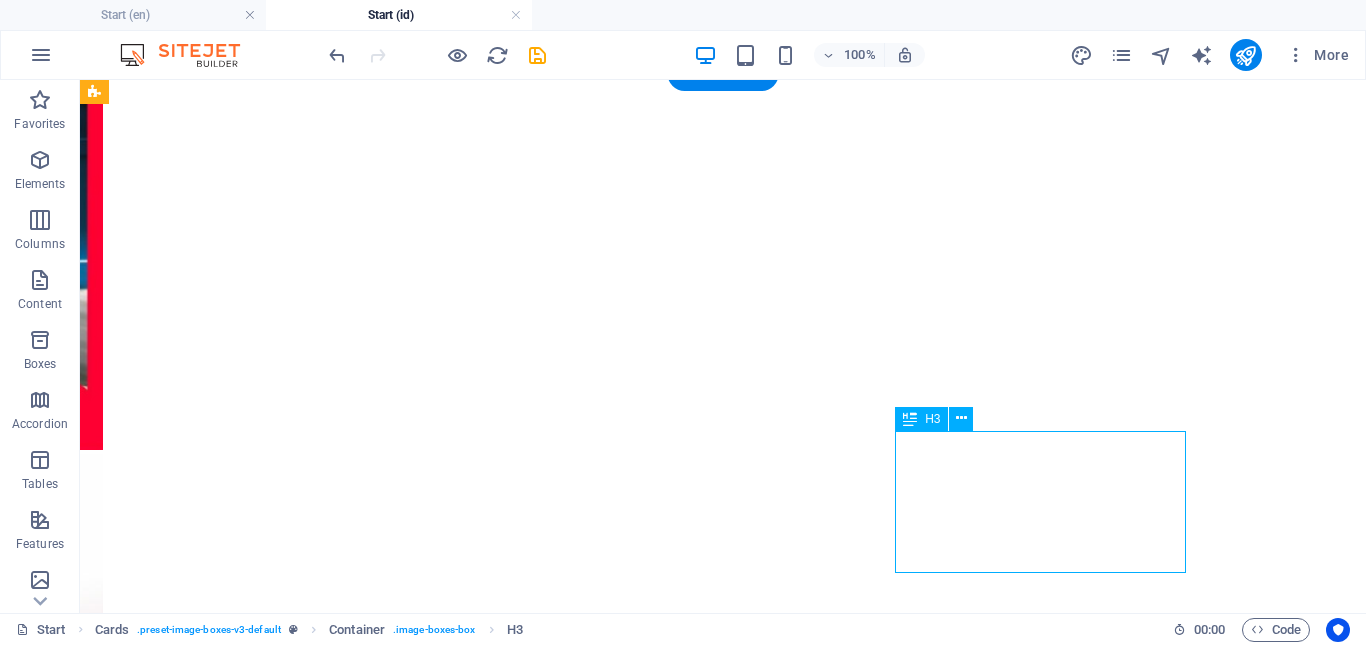 click on "One Dynamic  50Mbps Rp299.000/Bulan" at bounding box center [723, 6363] 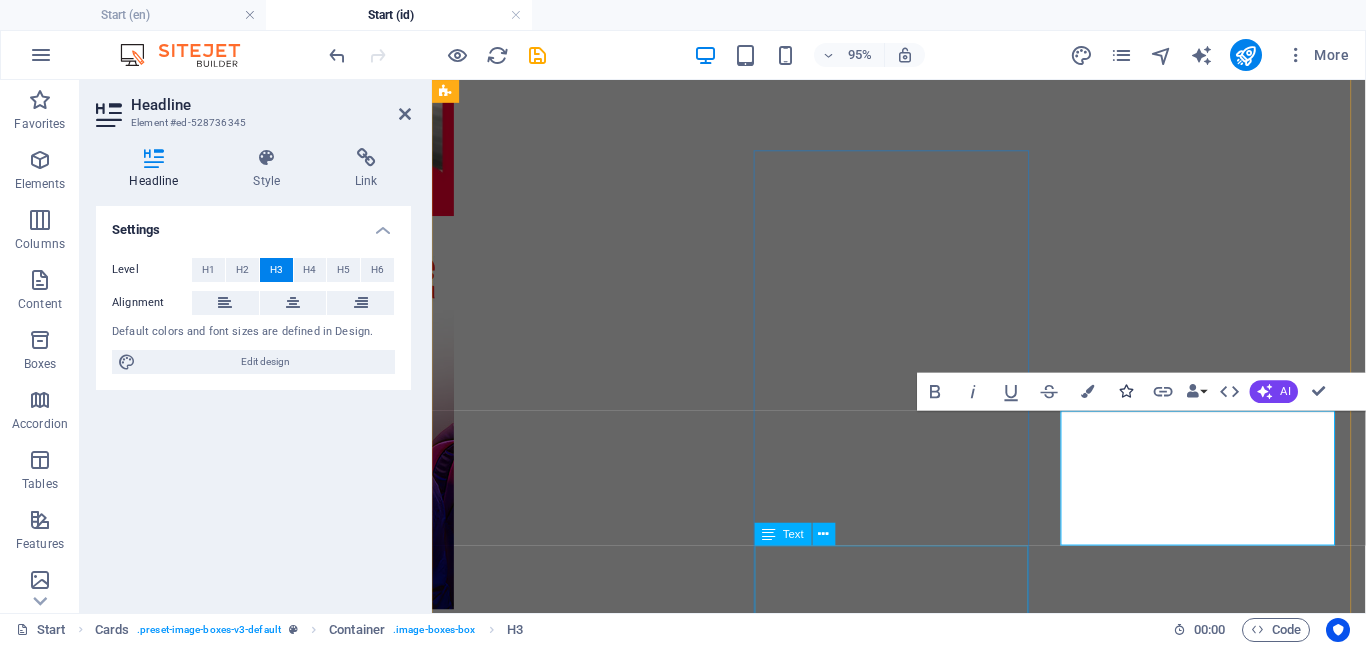 scroll, scrollTop: 731, scrollLeft: 0, axis: vertical 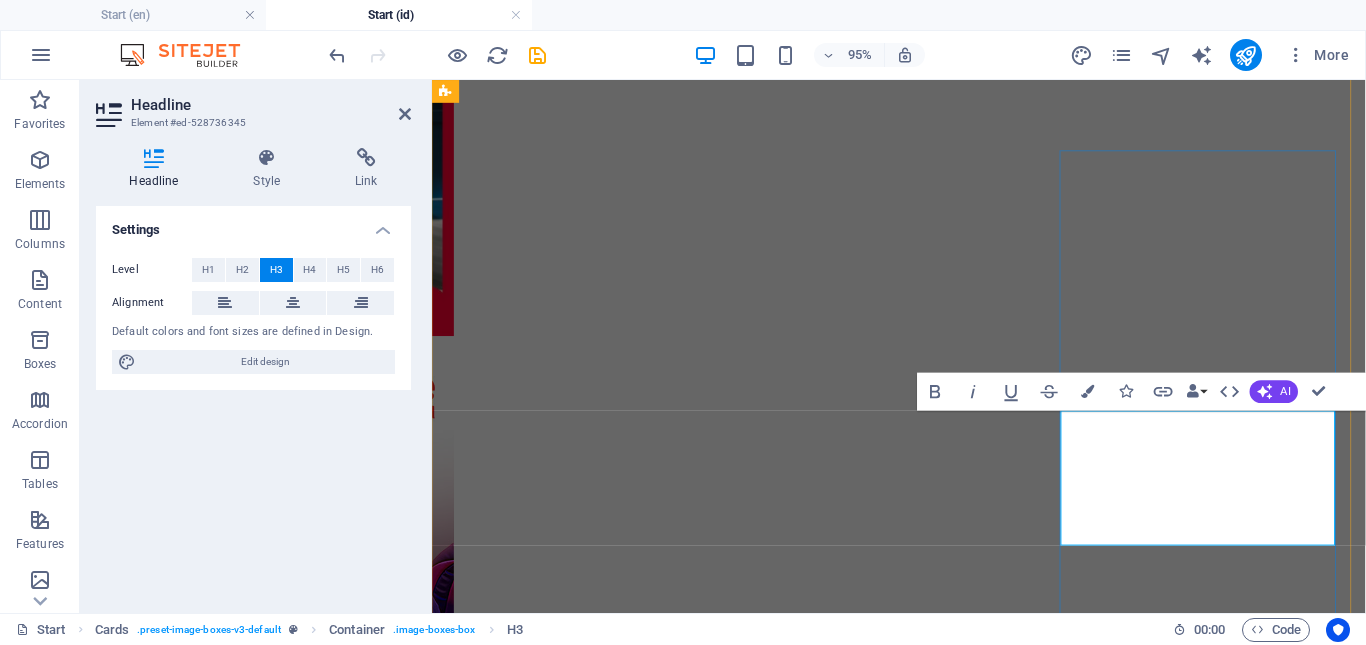 click on "One Dynamic  50Mbps Rp299.000/Bulan" at bounding box center (923, 5050) 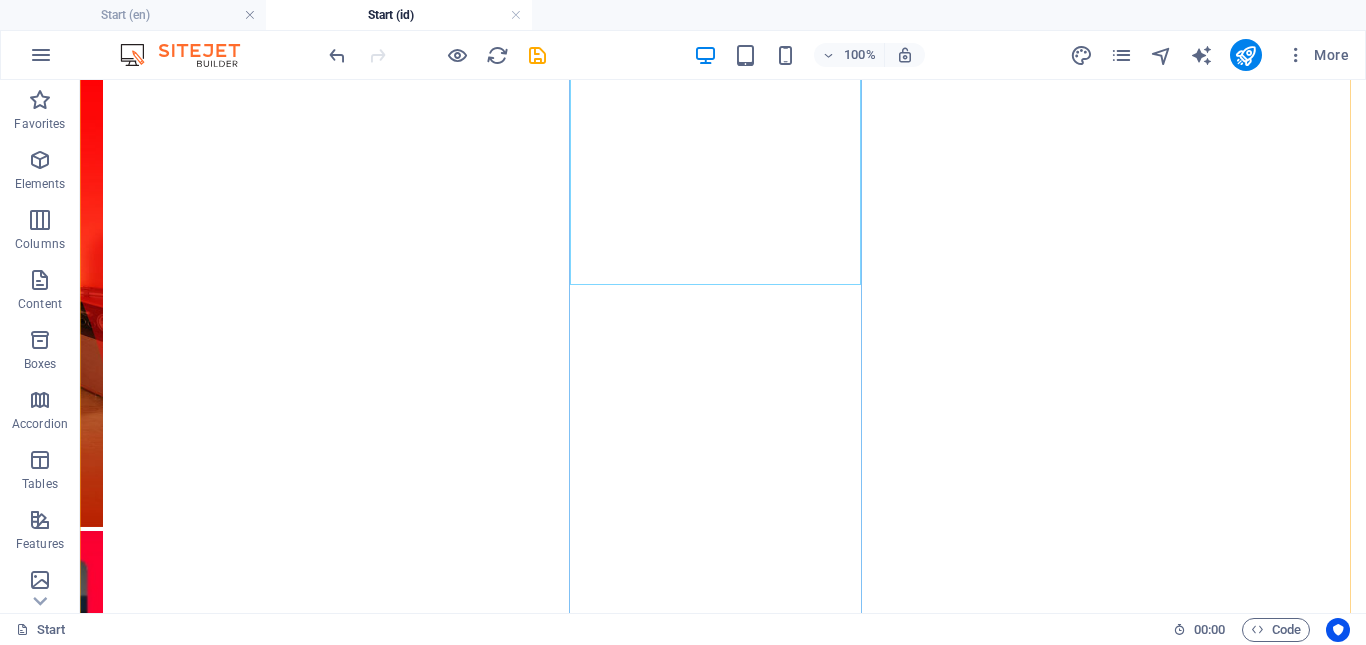 scroll, scrollTop: 1859, scrollLeft: 0, axis: vertical 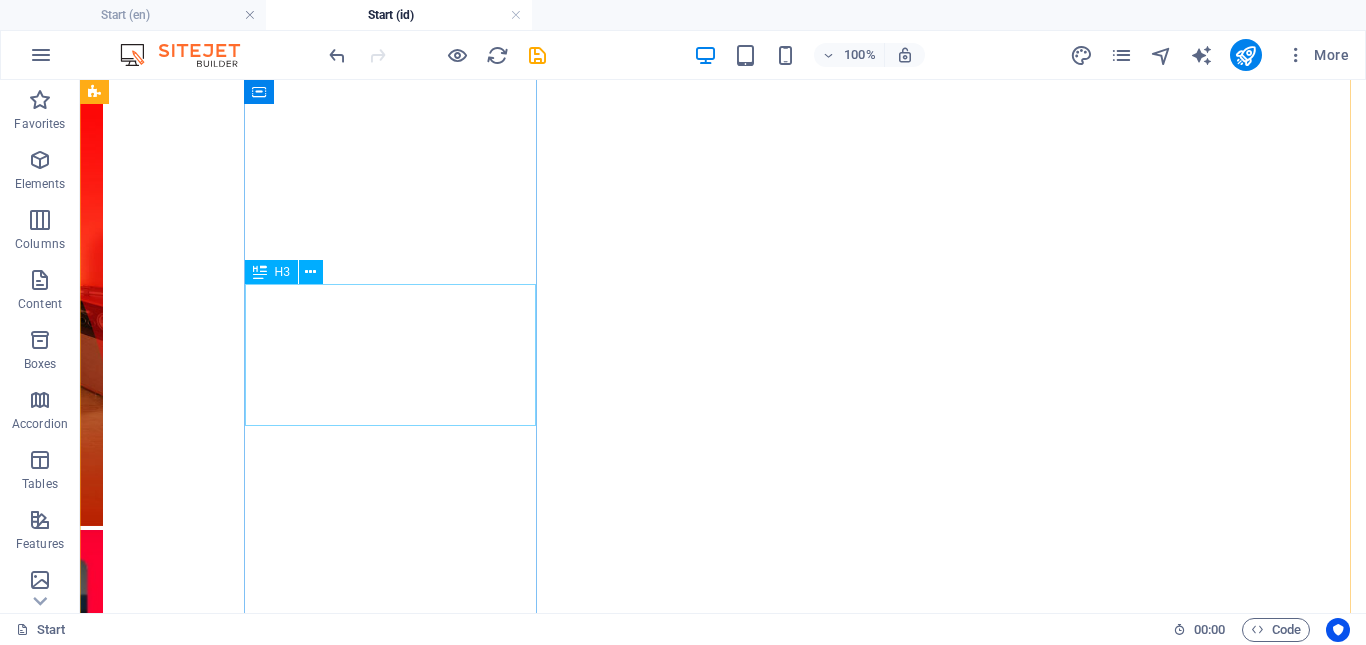 click on "One Dynamic 75Mbps Rp316.000/Bulan" at bounding box center (723, 6905) 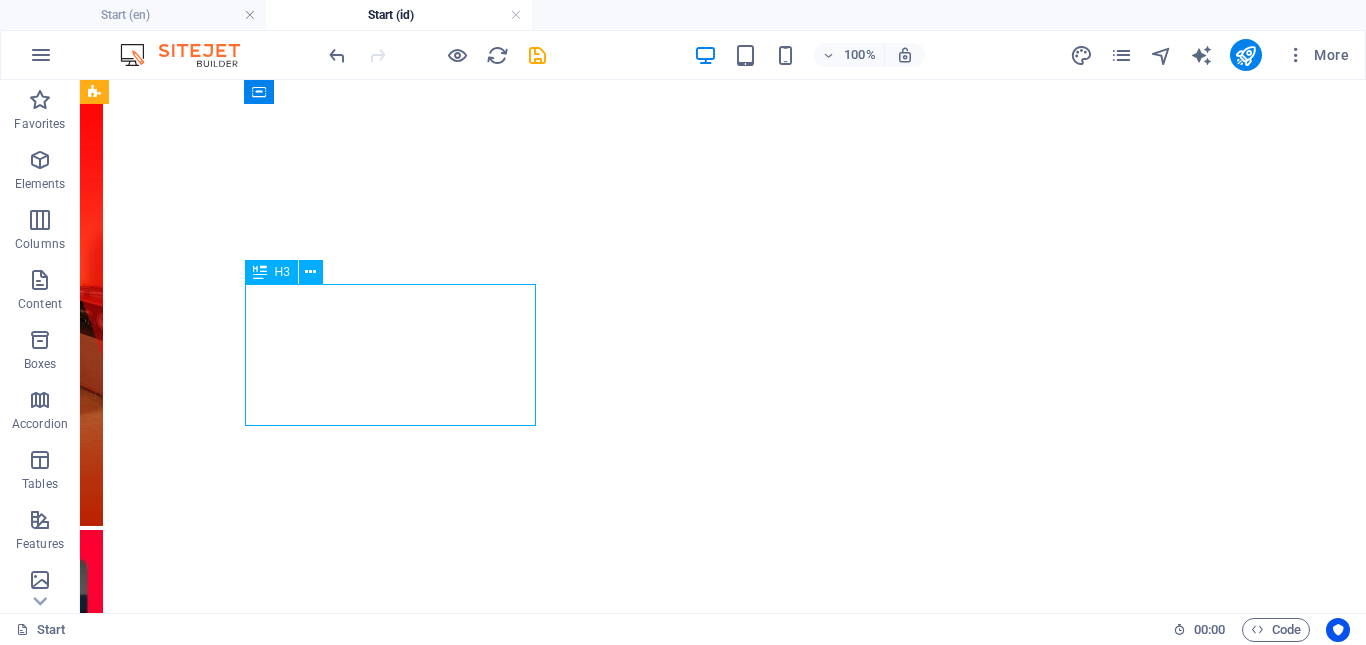 click on "One Dynamic 75Mbps Rp316.000/Bulan" at bounding box center (723, 6905) 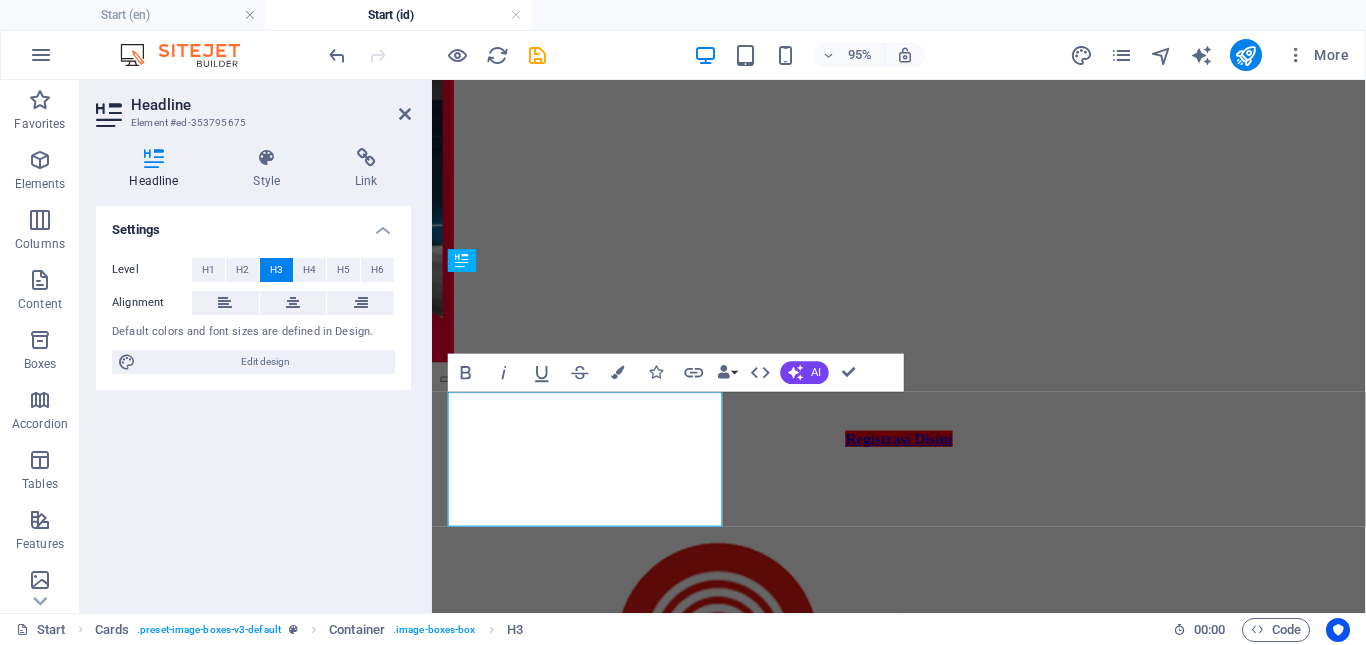 scroll, scrollTop: 1730, scrollLeft: 0, axis: vertical 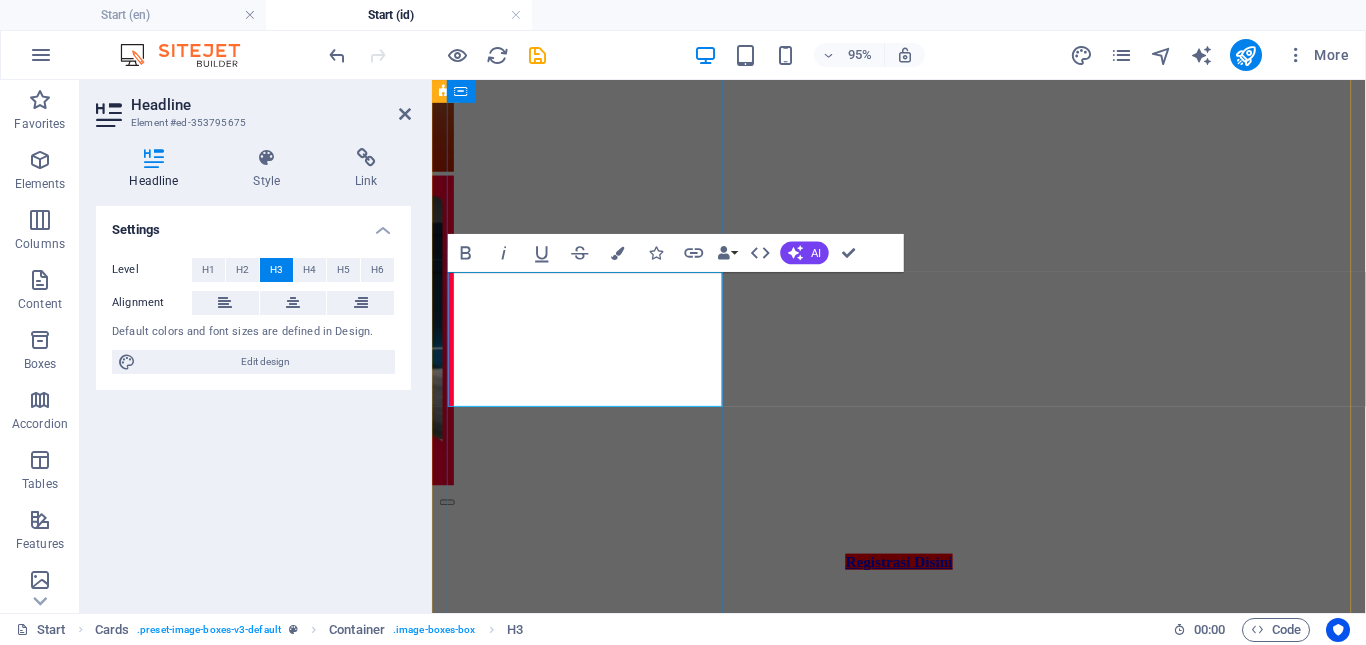 click on "One Dynamic 75Mbps Rp316.000/Bulan" at bounding box center [923, 5308] 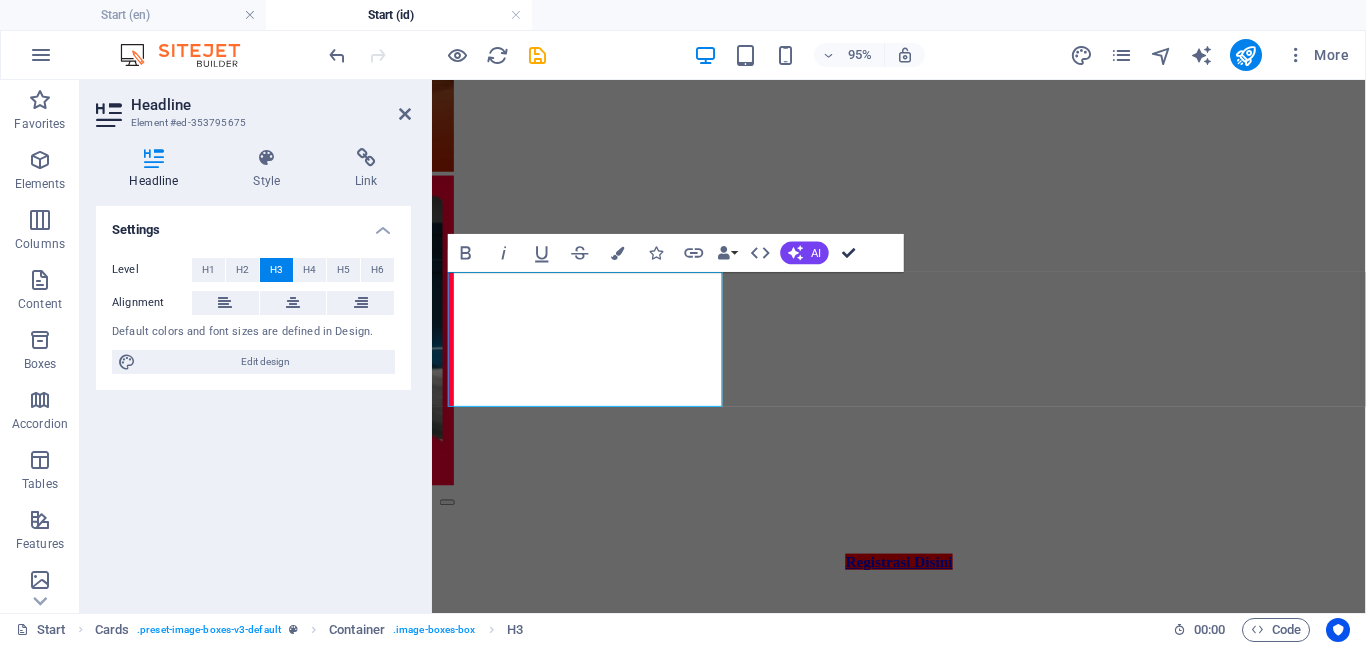 scroll, scrollTop: 1862, scrollLeft: 0, axis: vertical 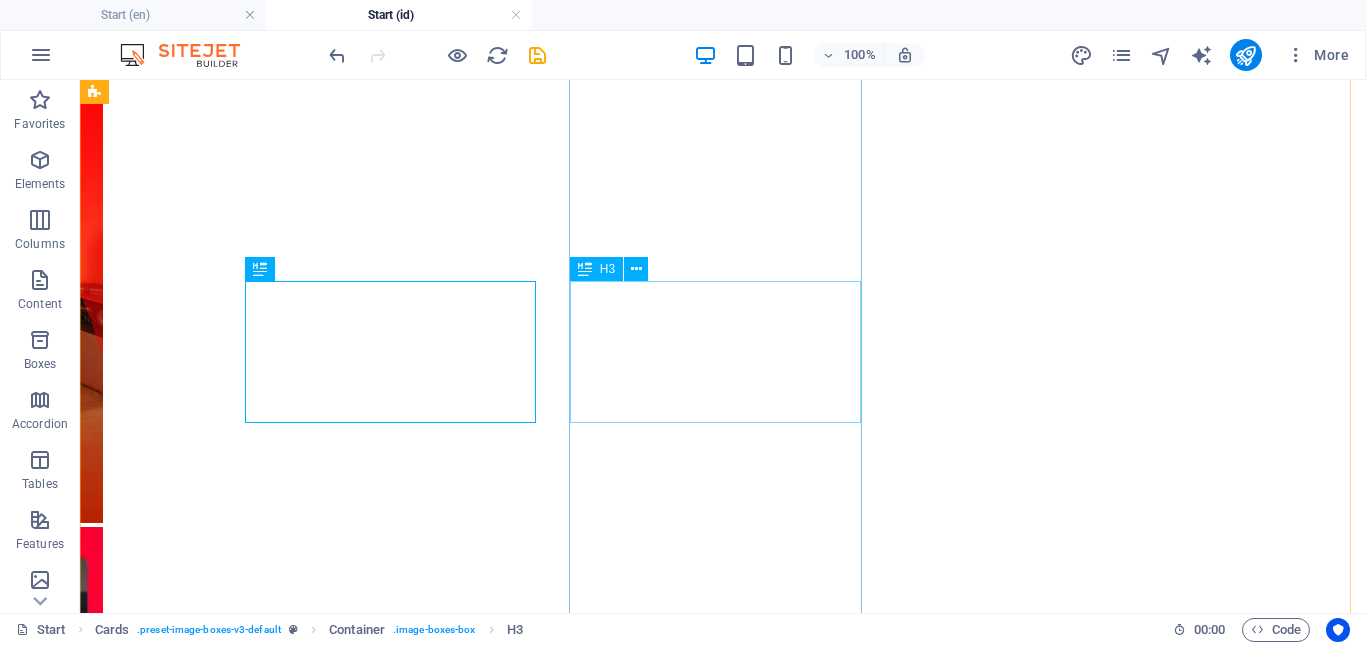 click on "One Dynamic 150Mbps Rp394.000/Bulan" at bounding box center (723, 8433) 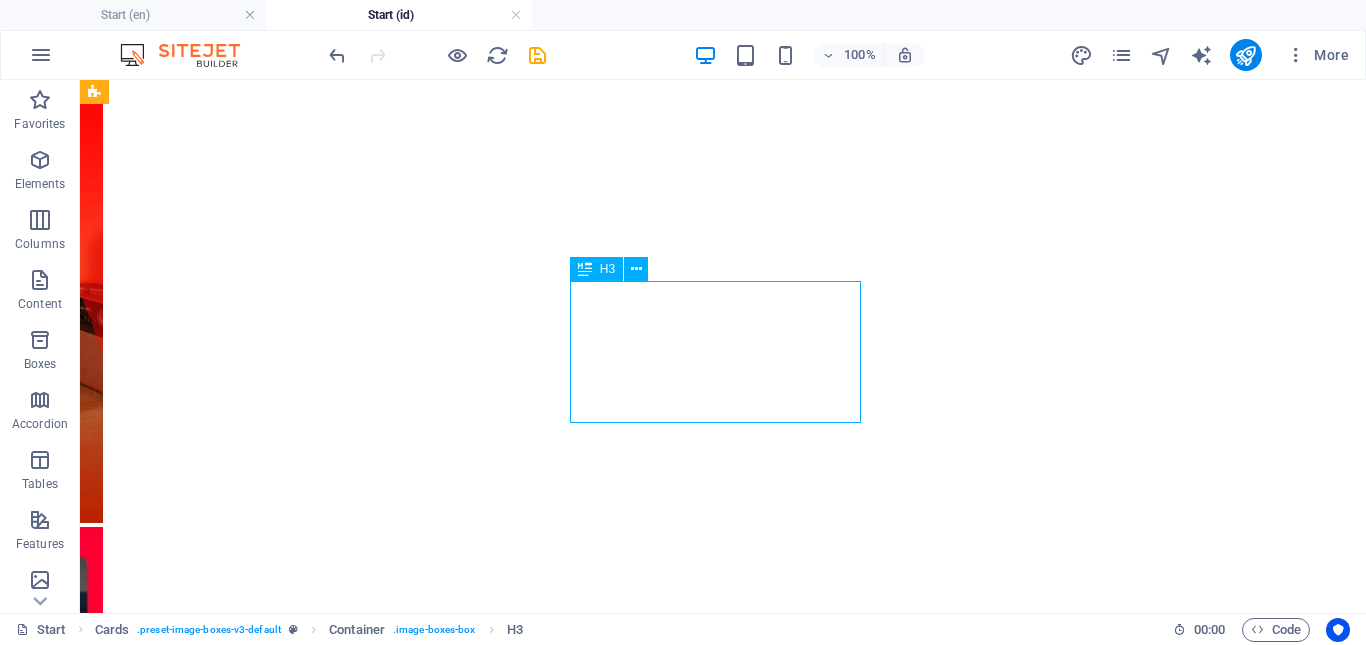 click on "One Dynamic 150Mbps Rp394.000/Bulan" at bounding box center [723, 8433] 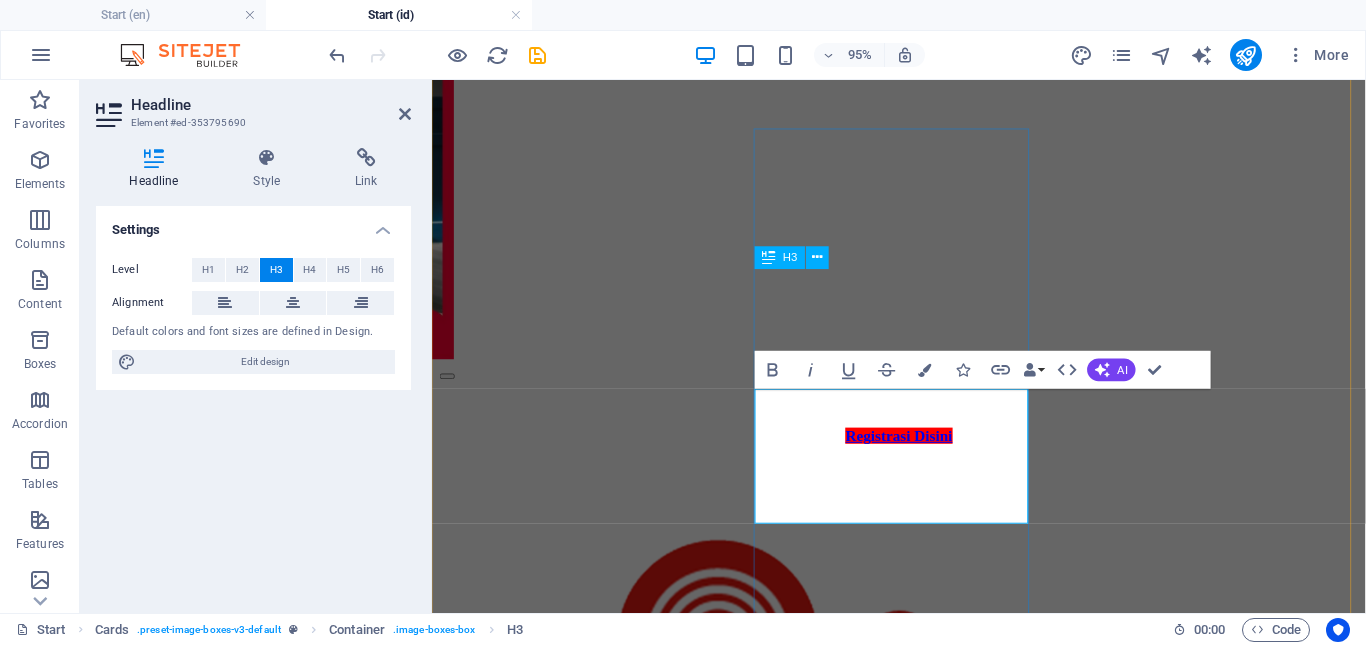 scroll, scrollTop: 1733, scrollLeft: 0, axis: vertical 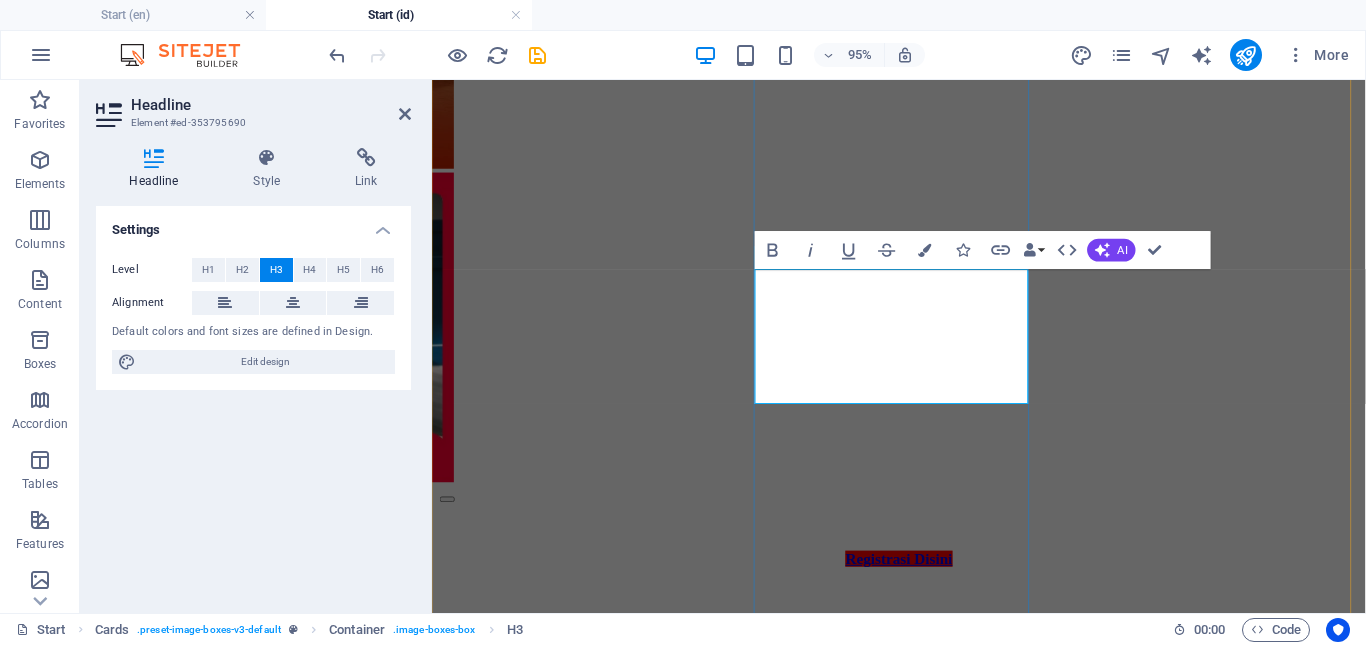 click on "One Dynamic 150Mbps Rp394.000/Bulan" at bounding box center (923, 6550) 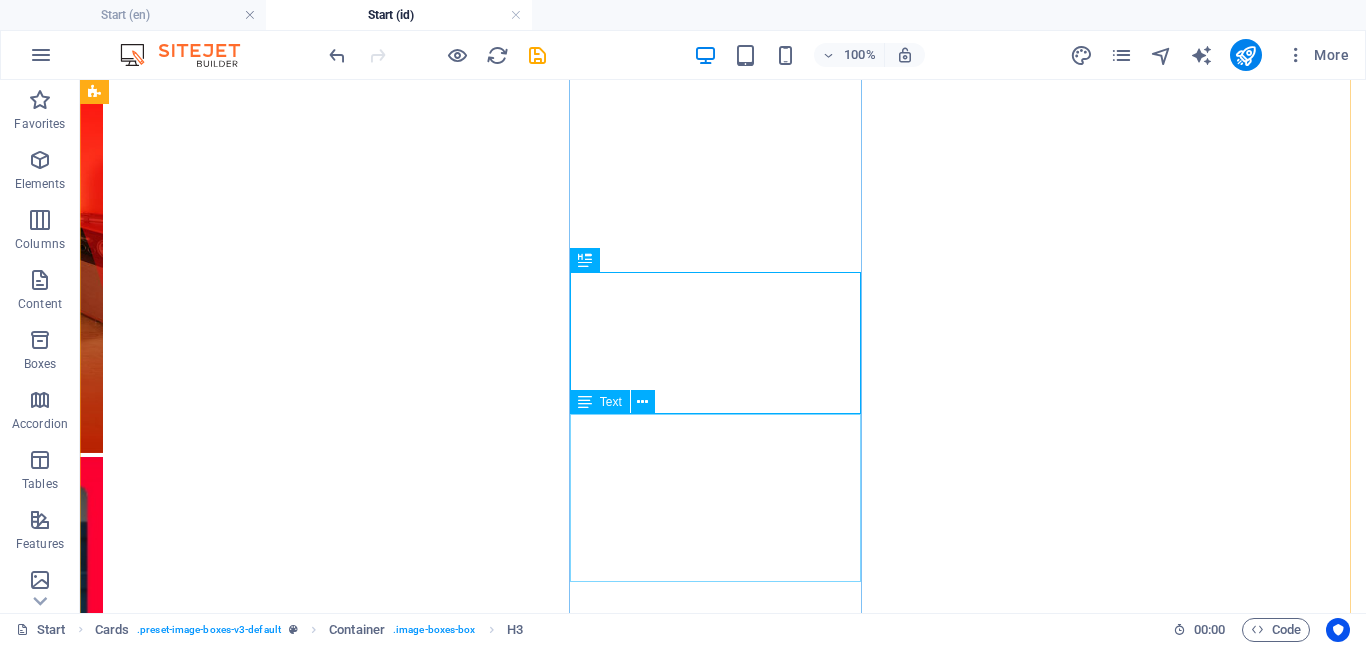 scroll, scrollTop: 2108, scrollLeft: 0, axis: vertical 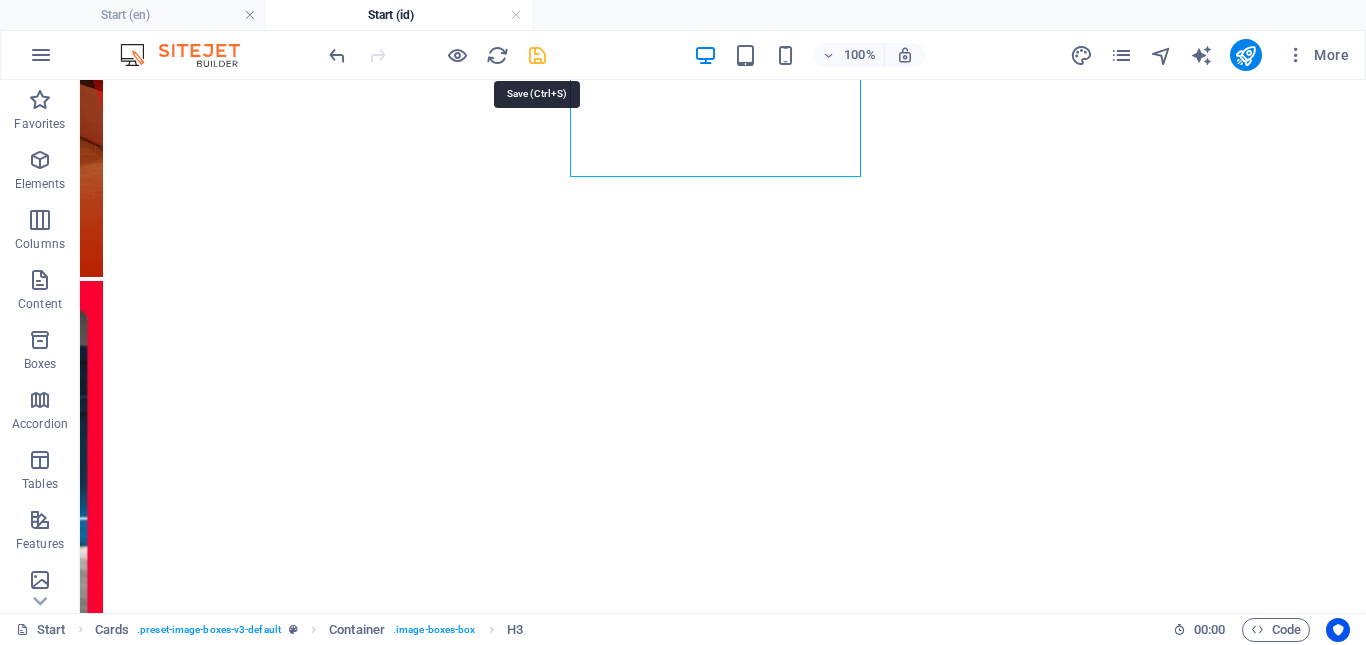 click at bounding box center [537, 55] 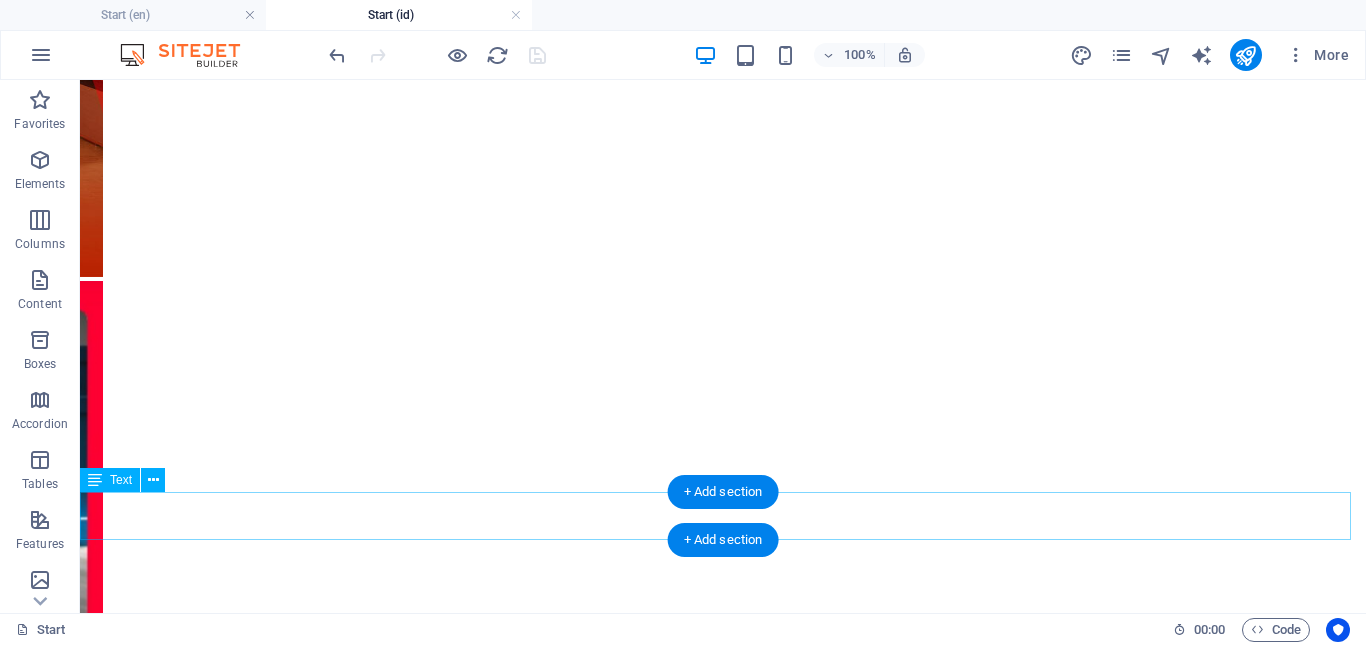 click on "Harga di atas Flat Dan belum termasuk Biaya Ppn 11%, Untuk info lebih lanjut silahkan Hubungi costumer support kami via Whatsapp" at bounding box center [723, 10010] 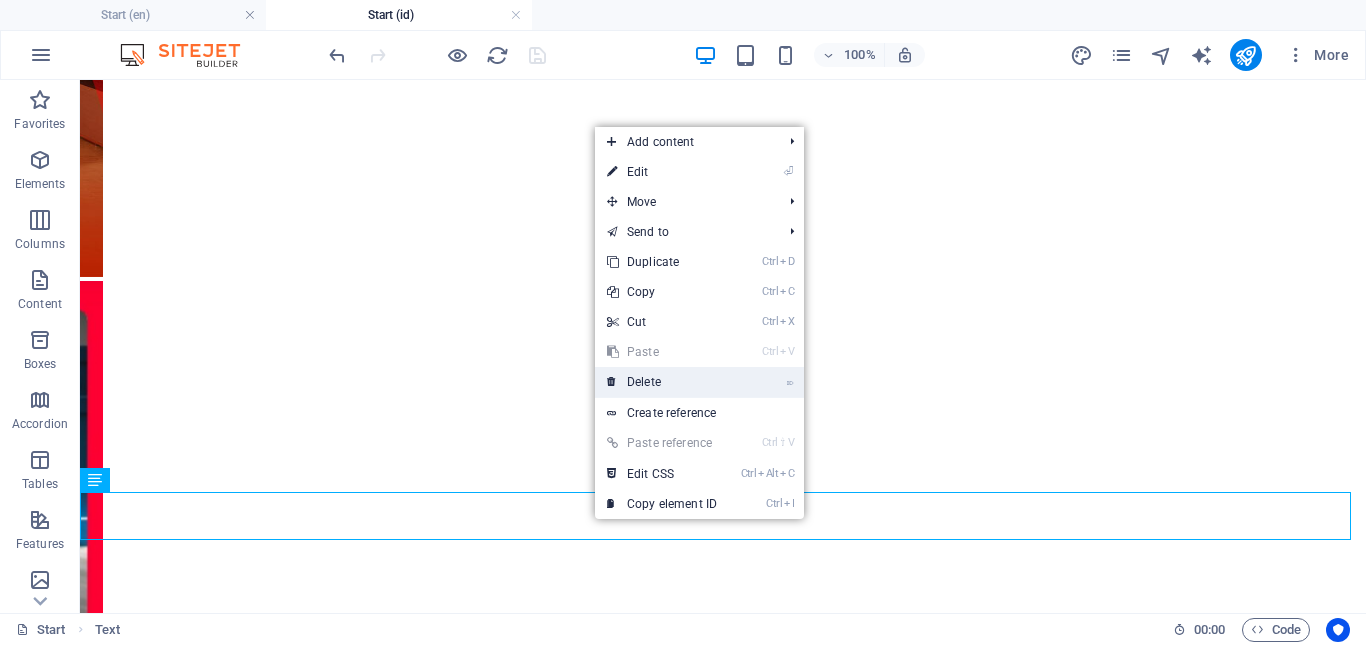 click on "⌦  Delete" at bounding box center (662, 382) 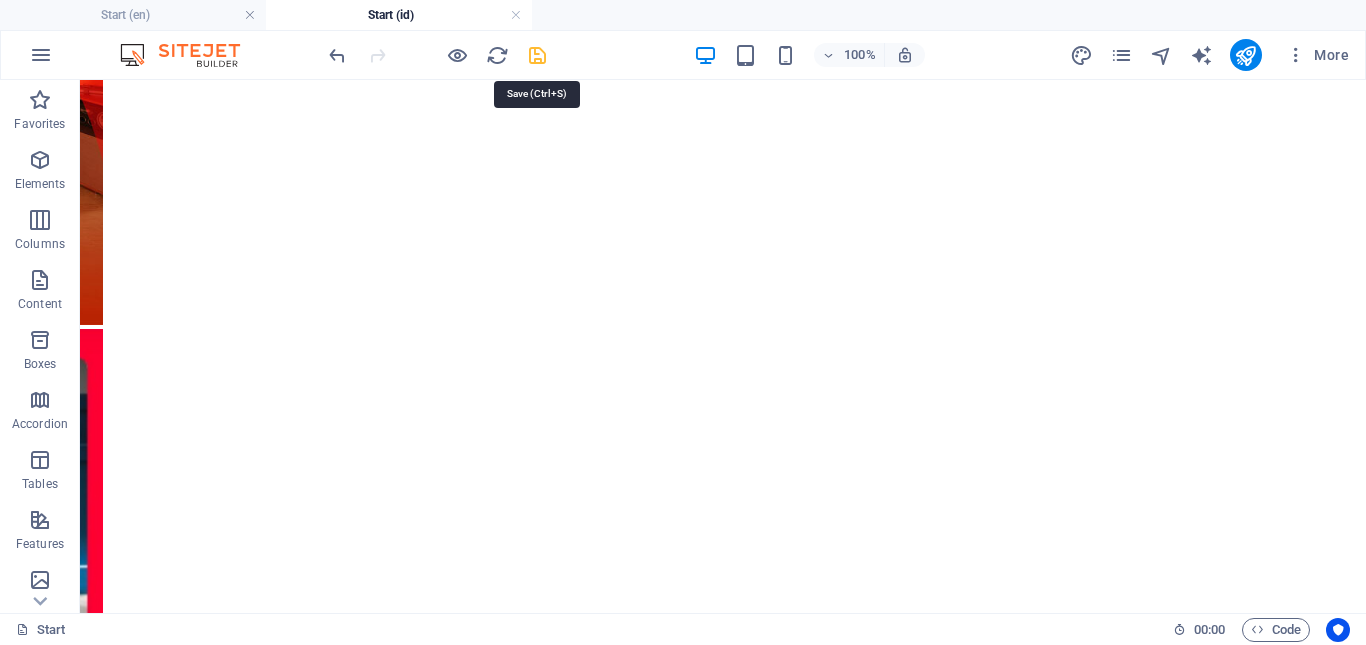 click at bounding box center (537, 55) 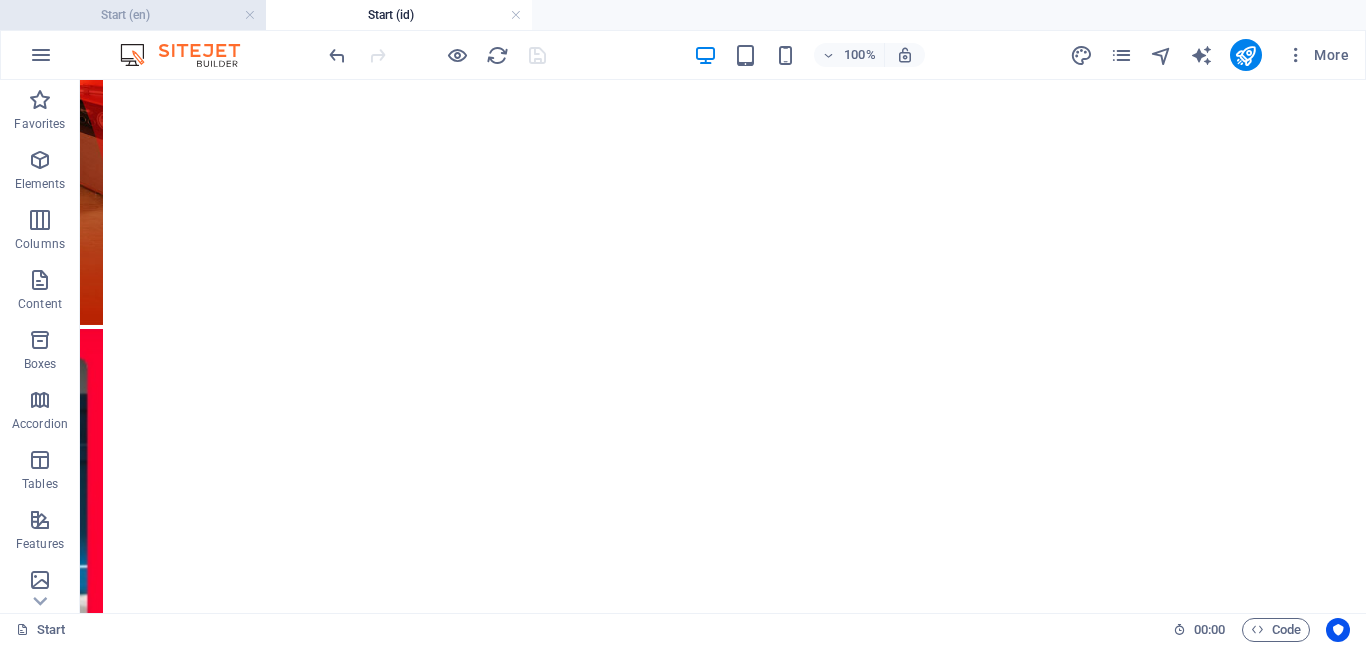 click on "Start (en)" at bounding box center [133, 15] 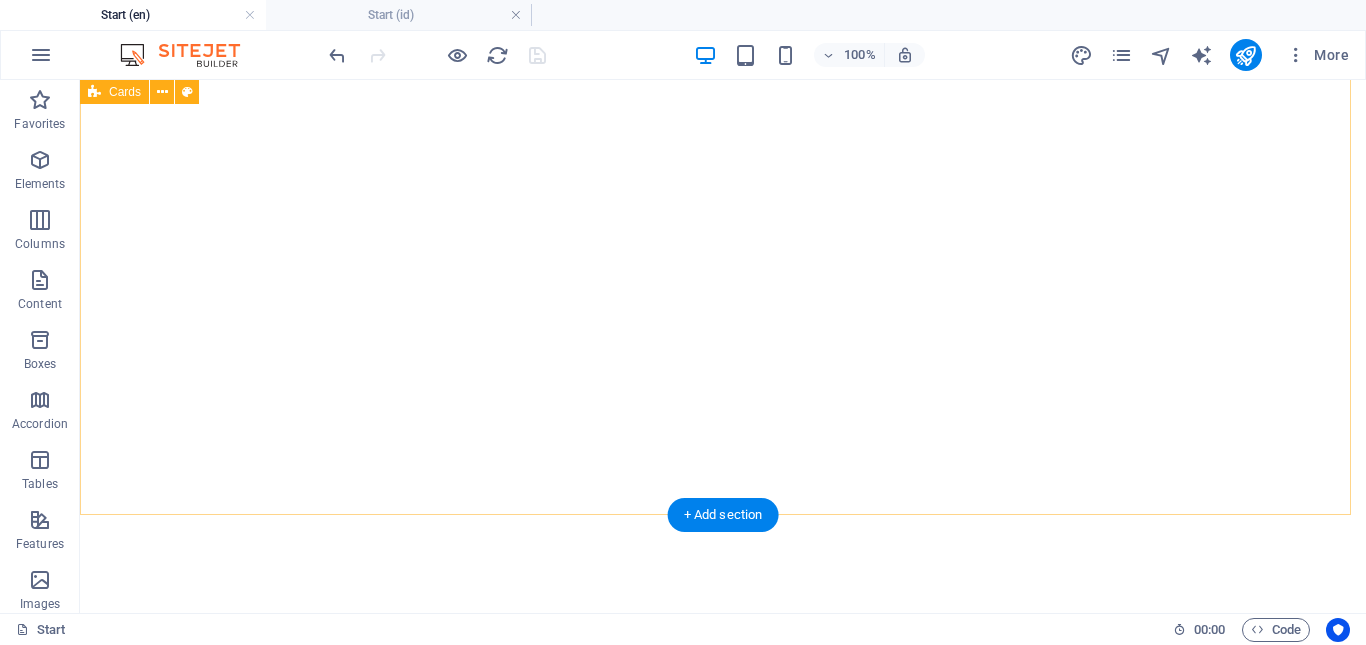 scroll, scrollTop: 2121, scrollLeft: 0, axis: vertical 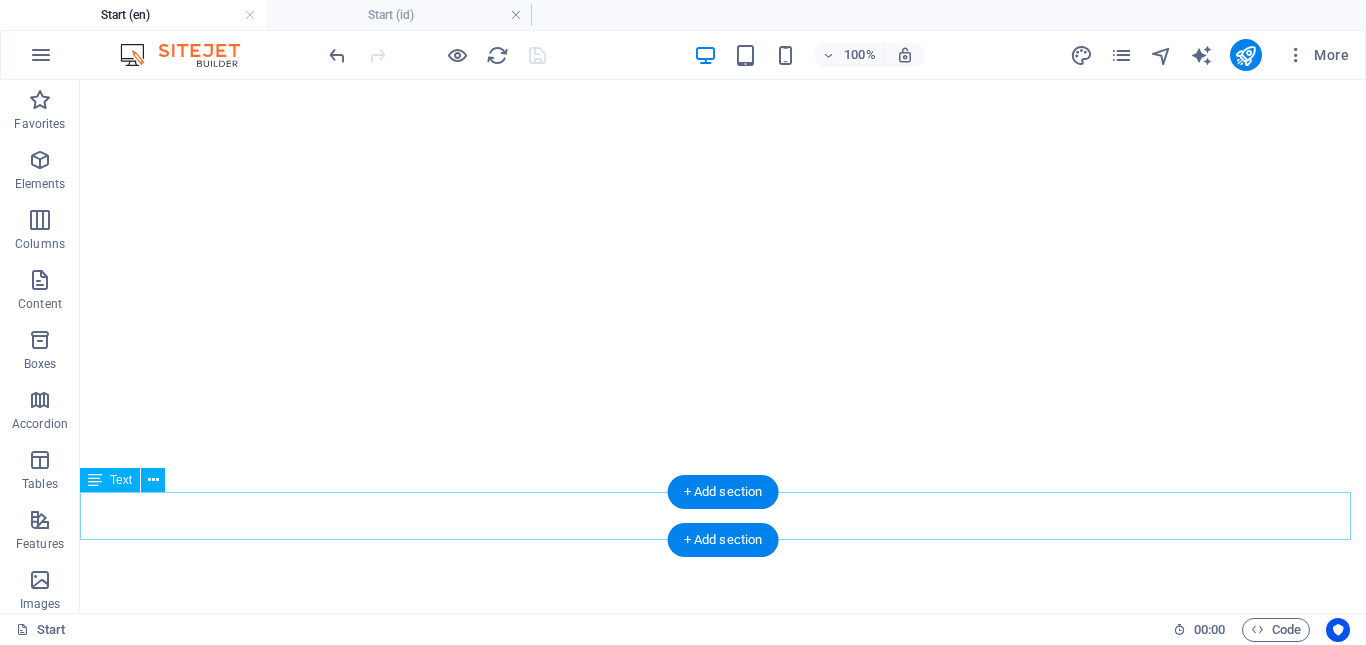 click on "Harga di atas Flat Dan belum termasuk Biaya Ppn 11%, Untuk info lebih lanjut silahkan Hubungi costumer support kami via Whatsapp" at bounding box center (723, 5573) 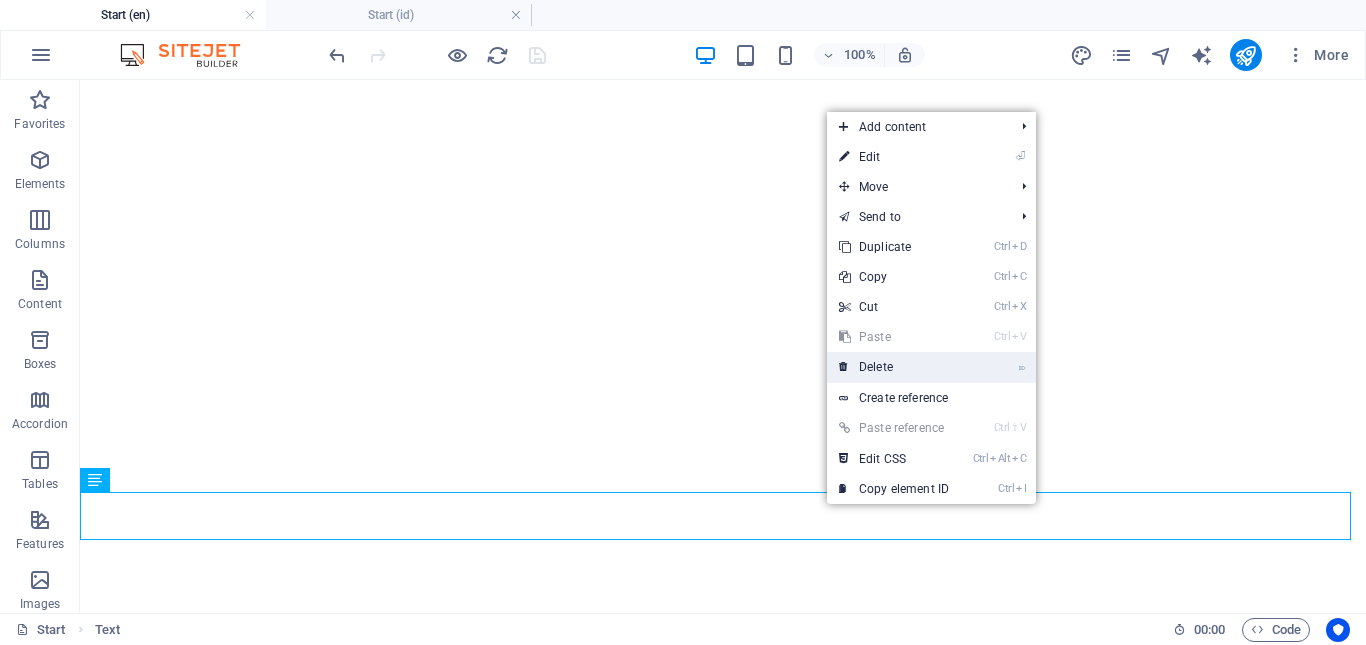 click on "⌦  Delete" at bounding box center [894, 367] 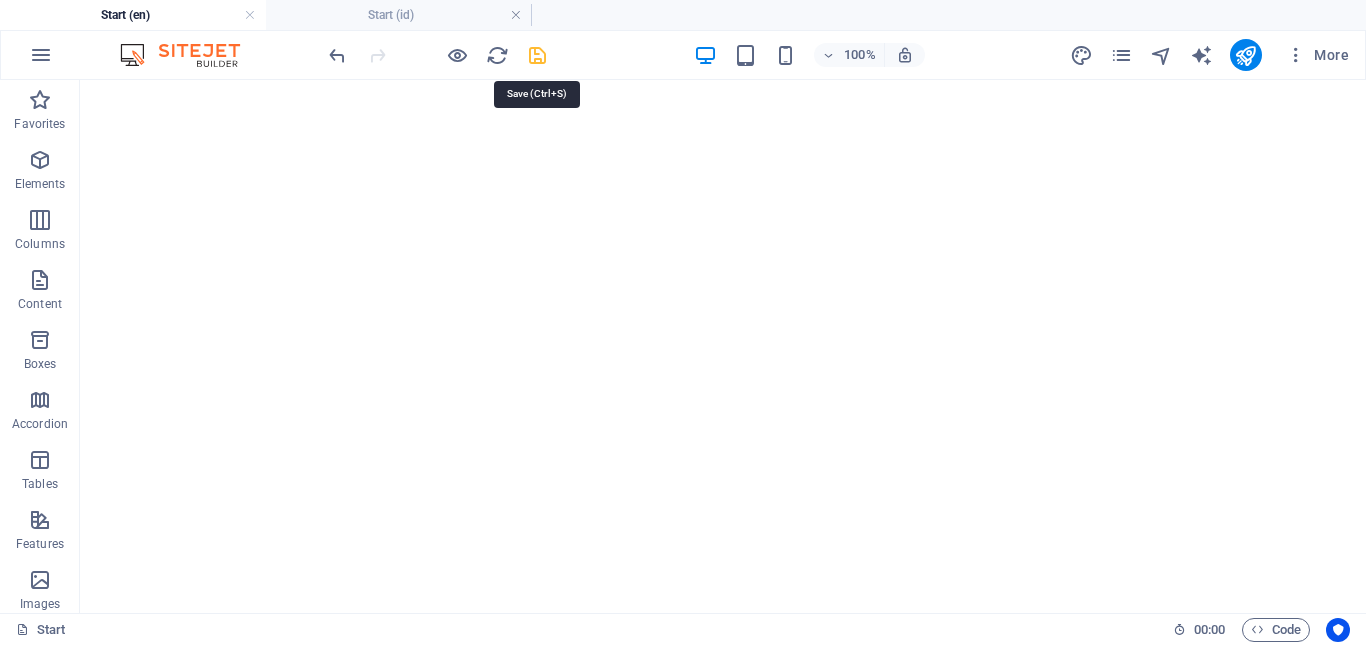 click at bounding box center [537, 55] 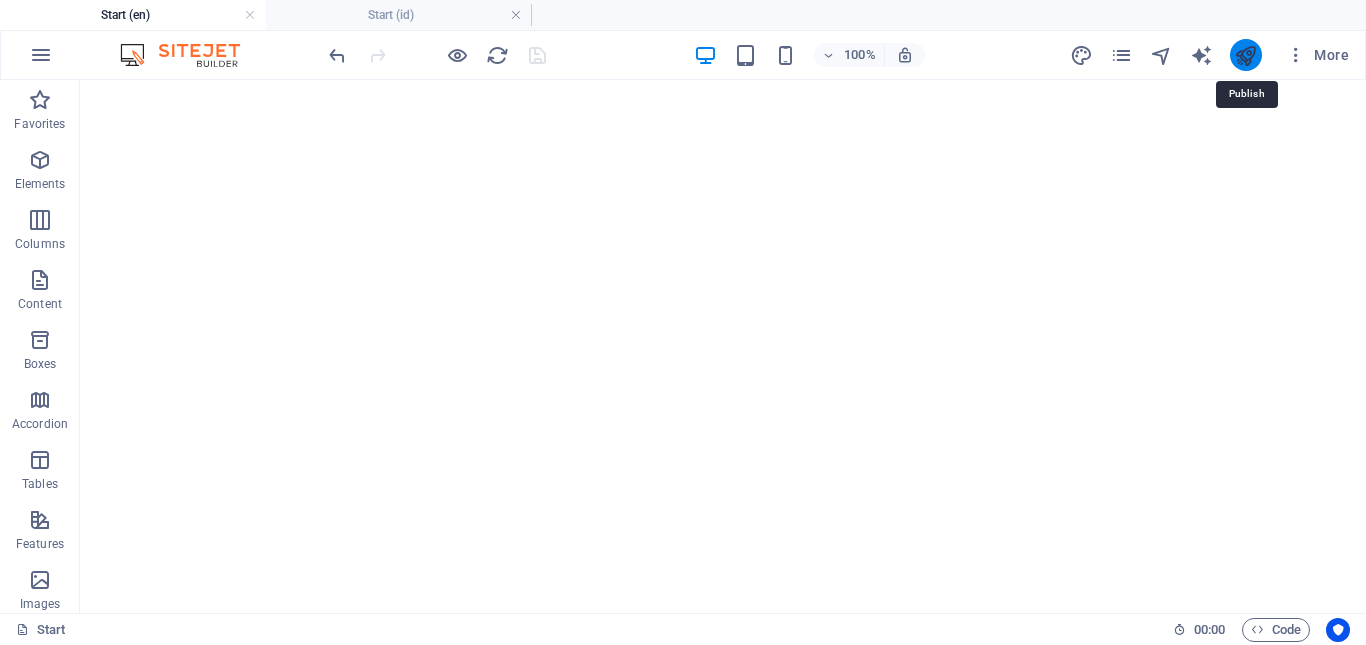 click at bounding box center (1245, 55) 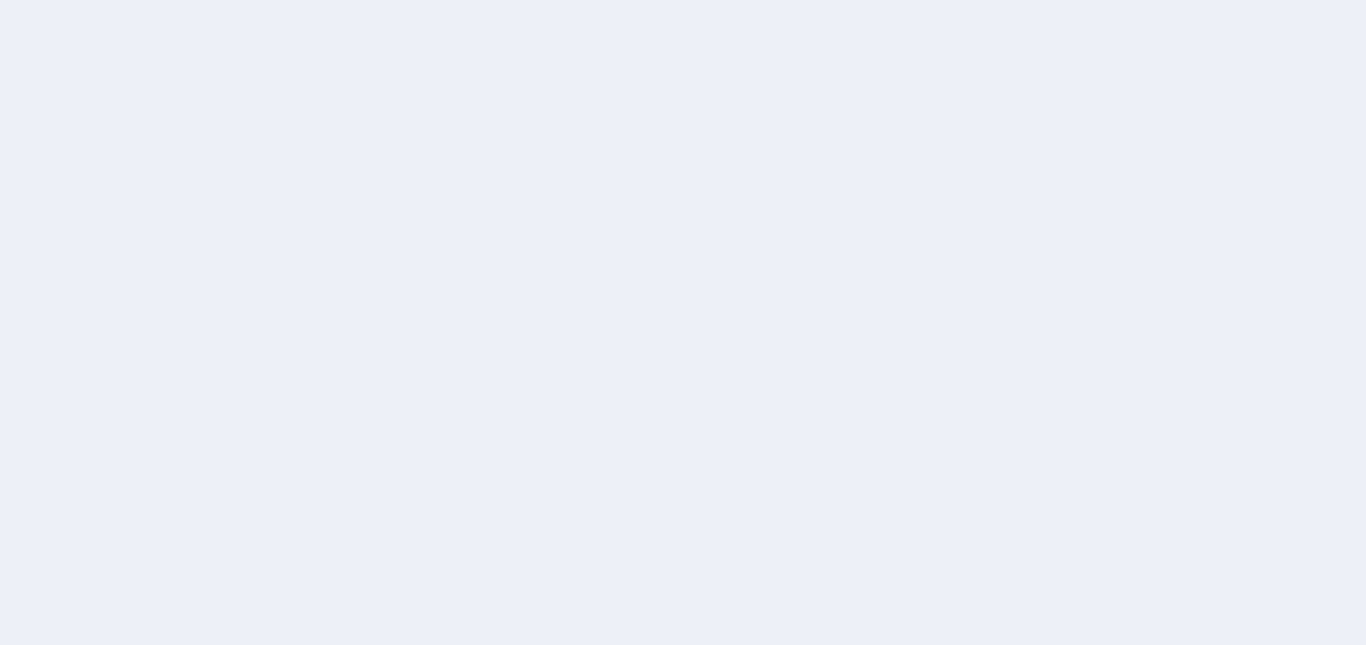 scroll, scrollTop: 0, scrollLeft: 0, axis: both 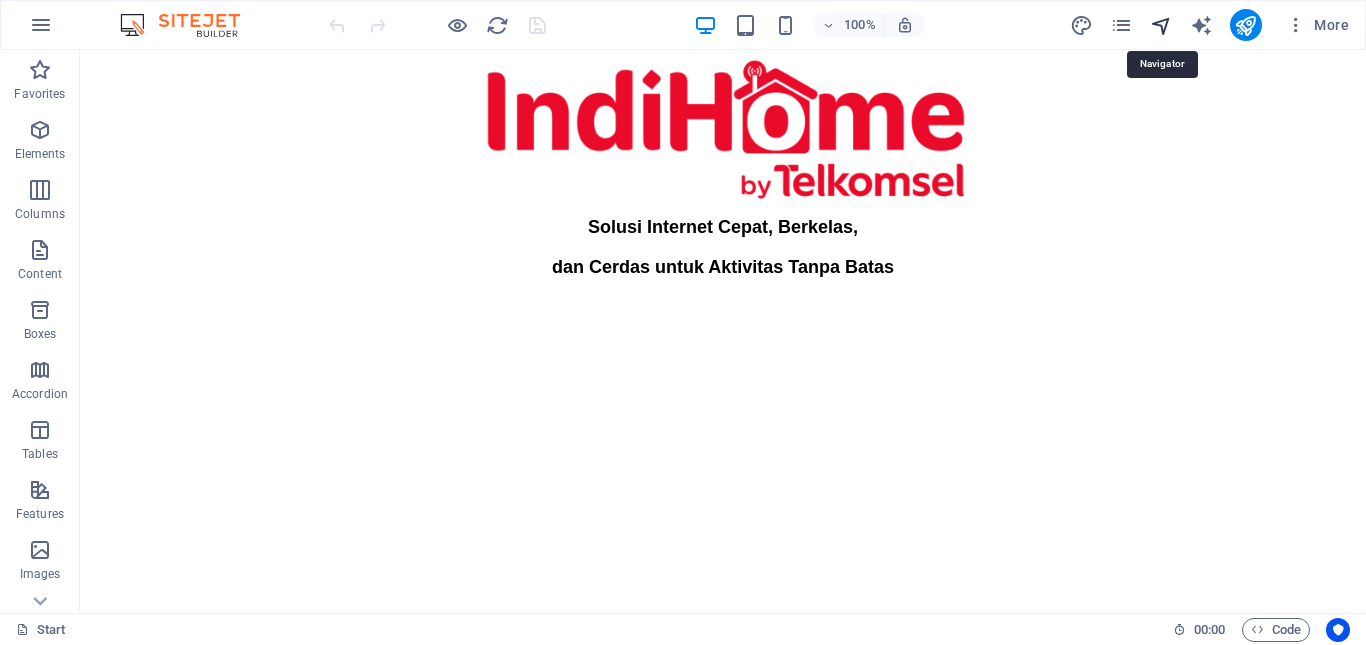 click at bounding box center [1161, 25] 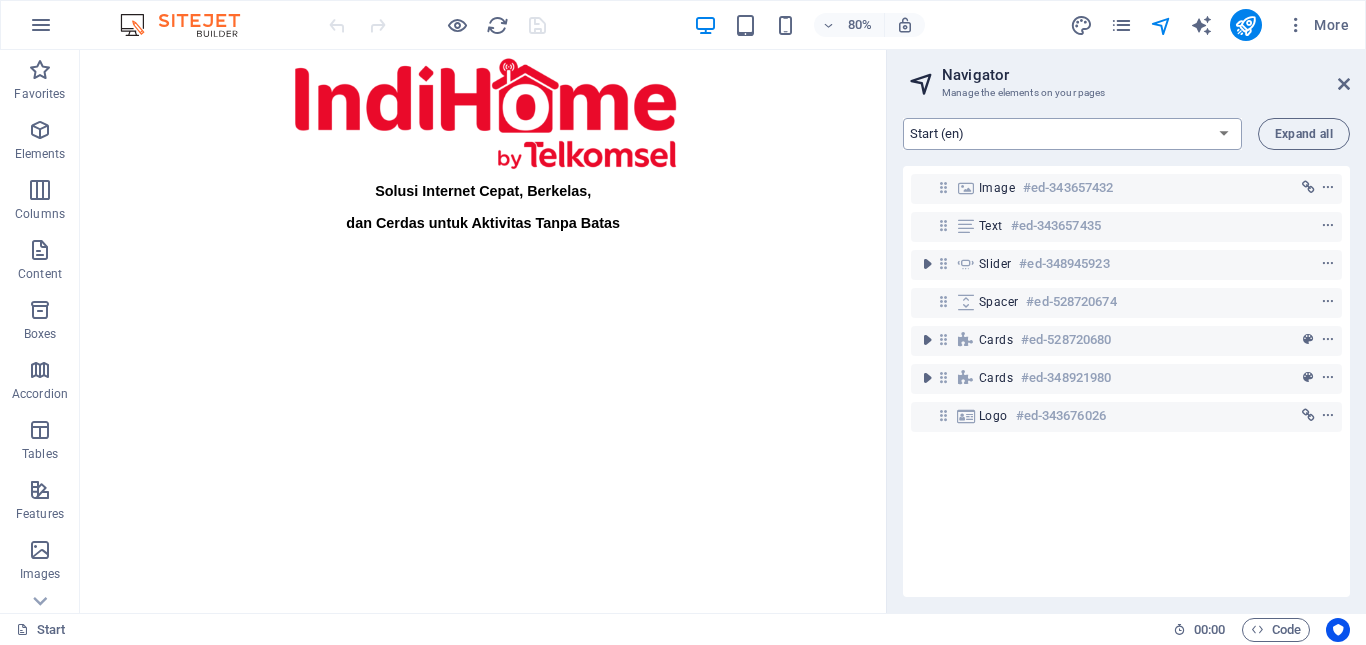 click on "Start  (id) Terimakasih  (id) Privacy  (id) Subpage  (id) Start  (id)" at bounding box center (1072, 134) 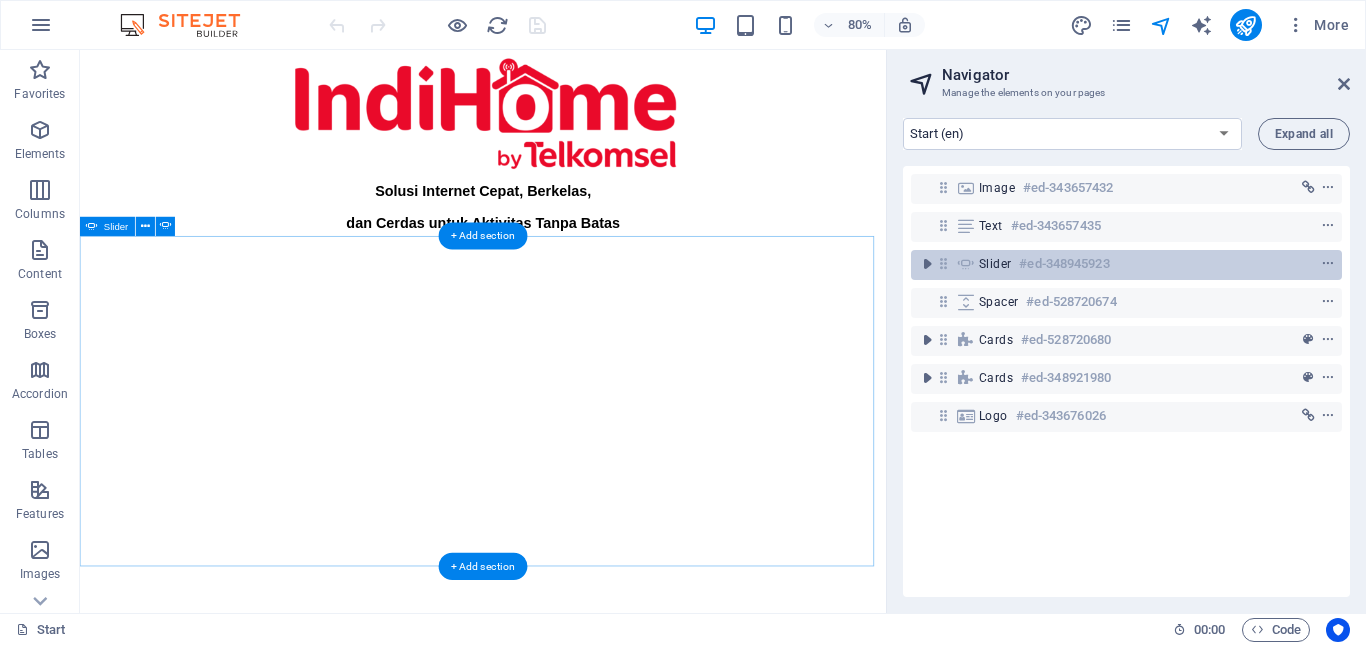 select on "[NUMBER]-id" 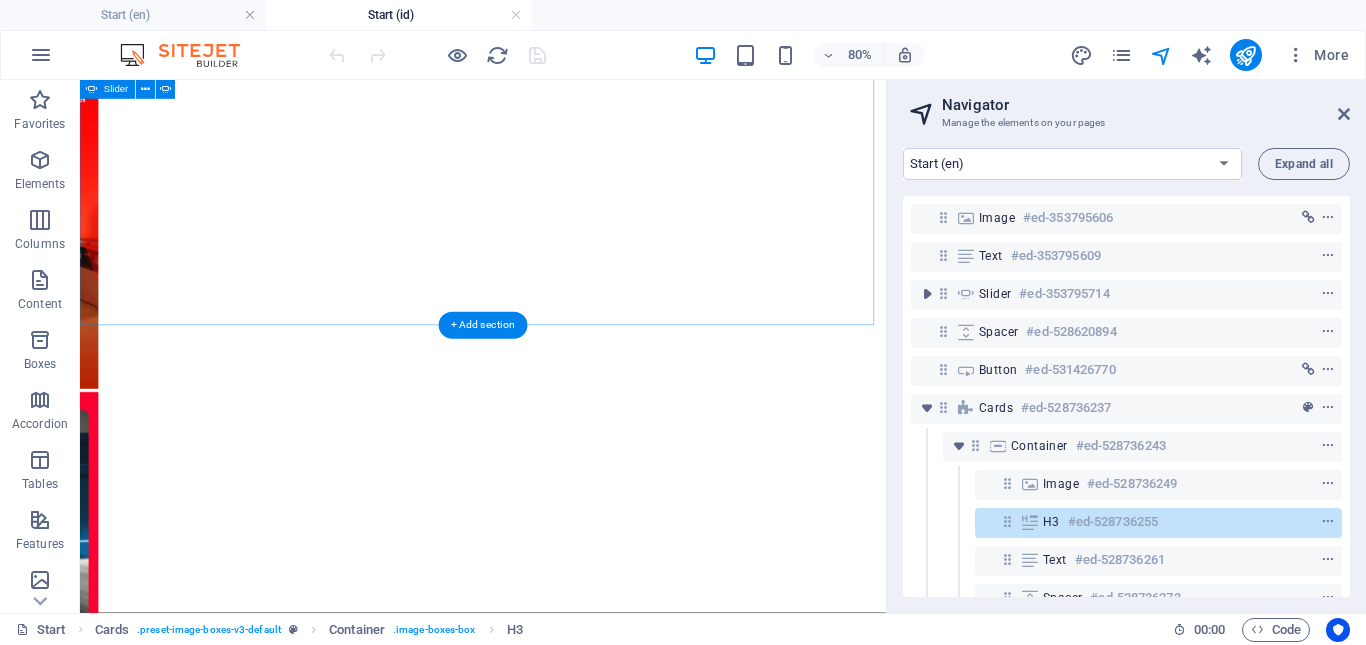 scroll, scrollTop: 0, scrollLeft: 0, axis: both 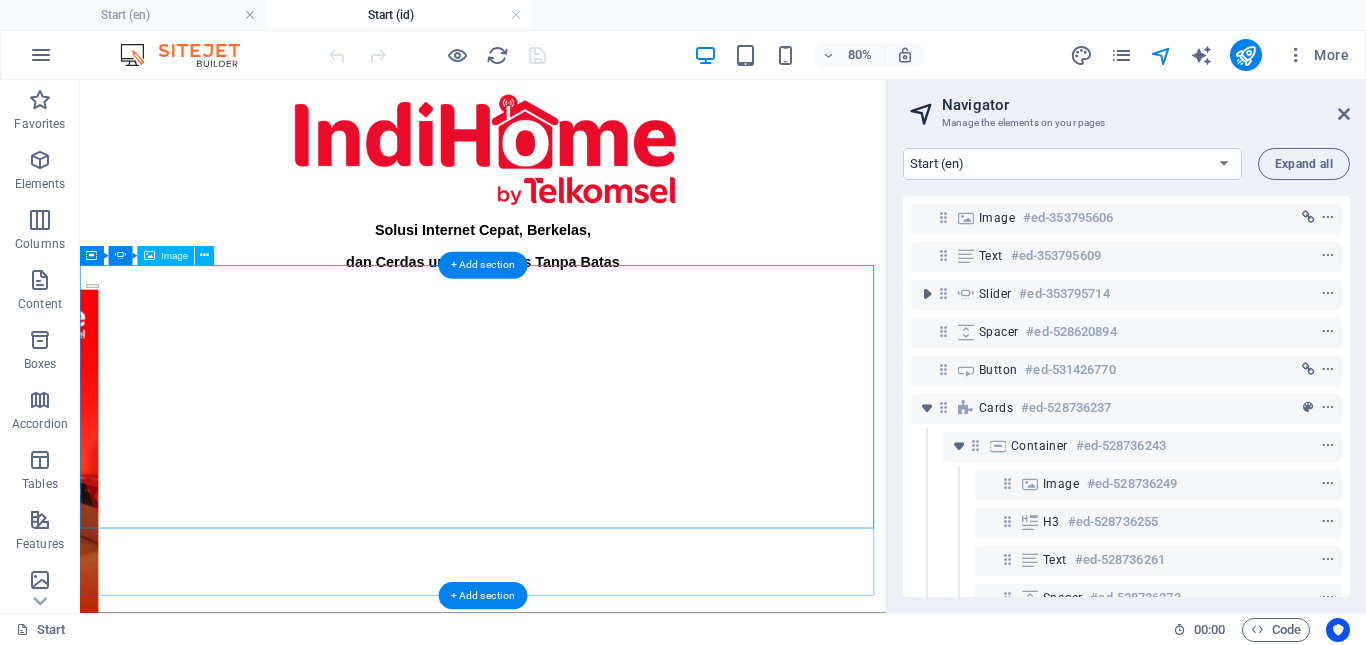 click at bounding box center [-409, 934] 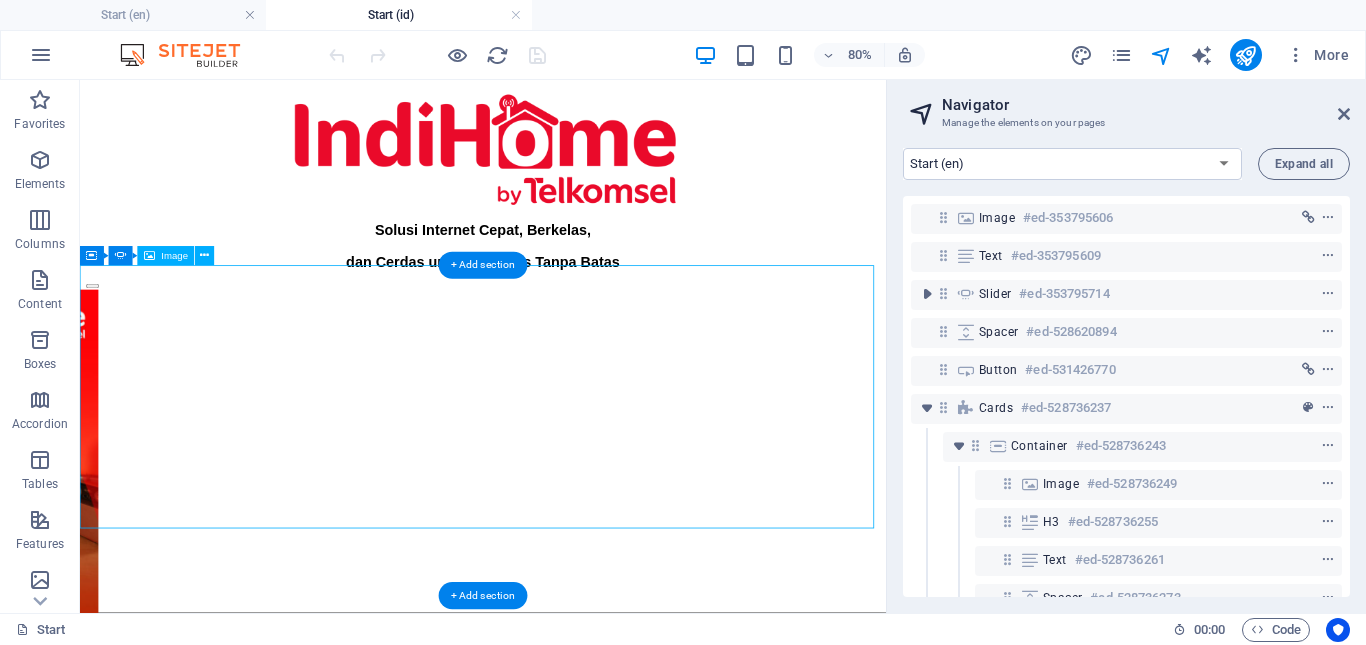 click at bounding box center [-409, 934] 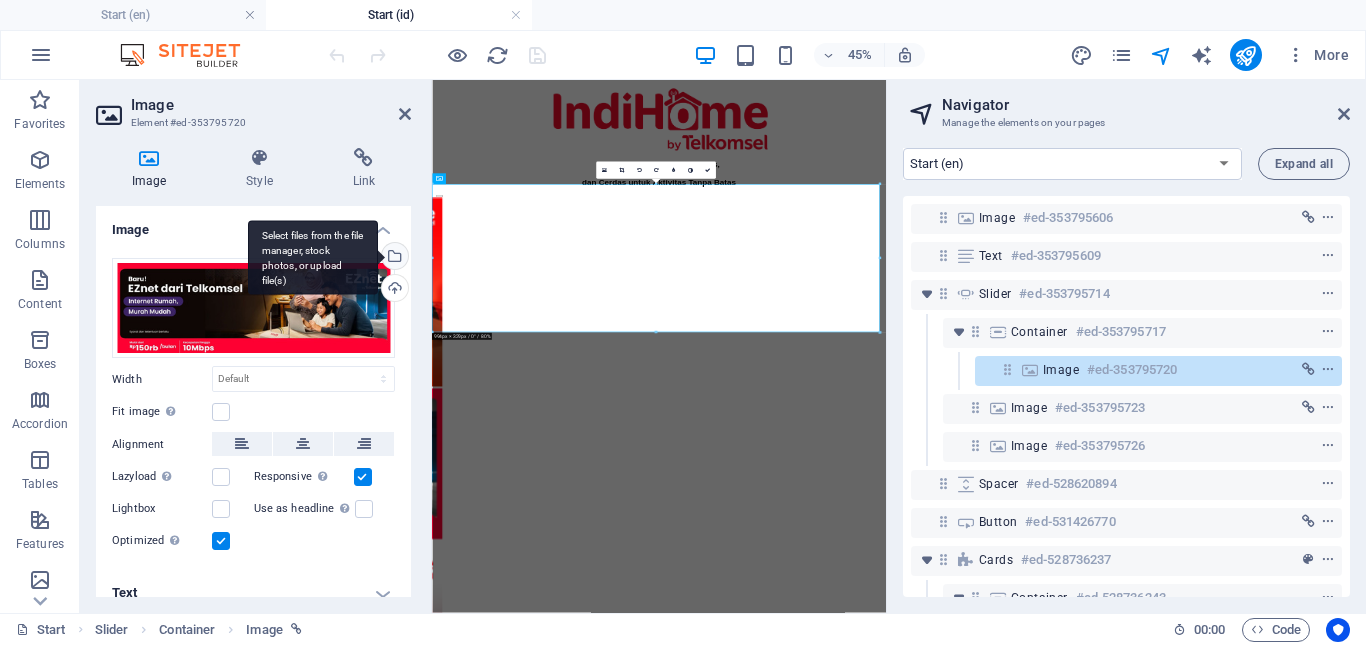 click on "Select files from the file manager, stock photos, or upload file(s)" at bounding box center (393, 258) 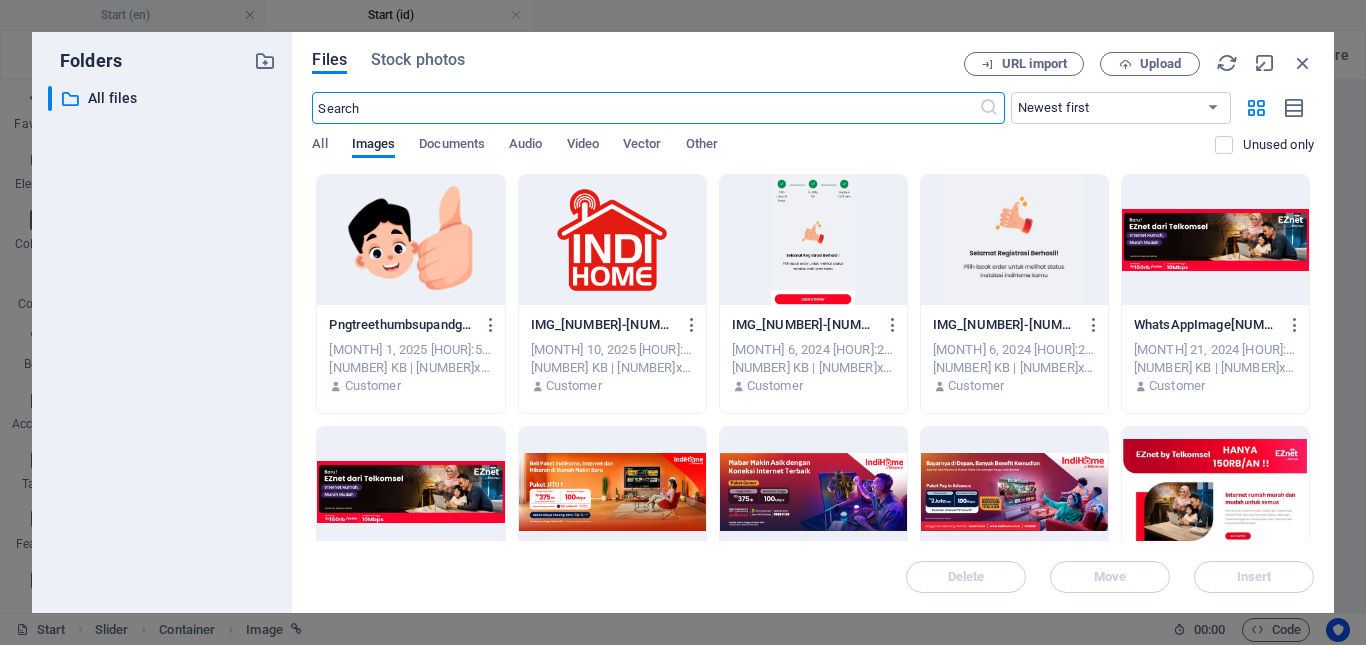 click at bounding box center (612, 492) 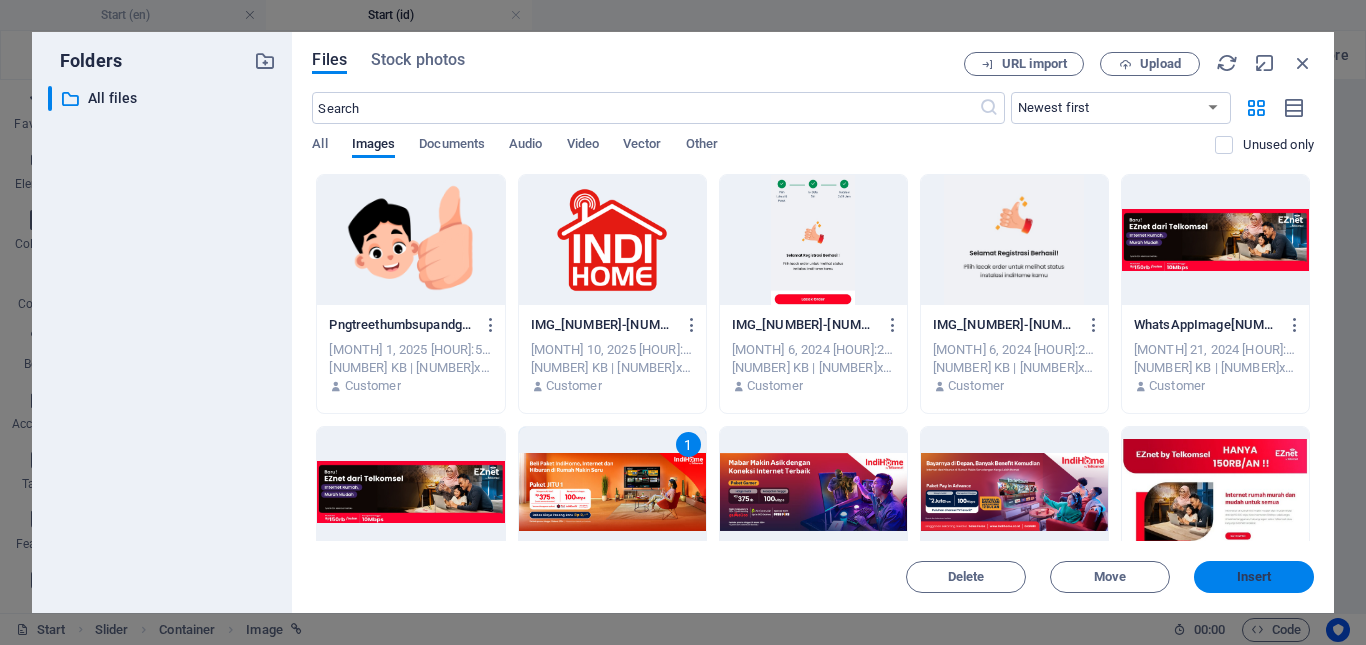 click on "Insert" at bounding box center (1254, 577) 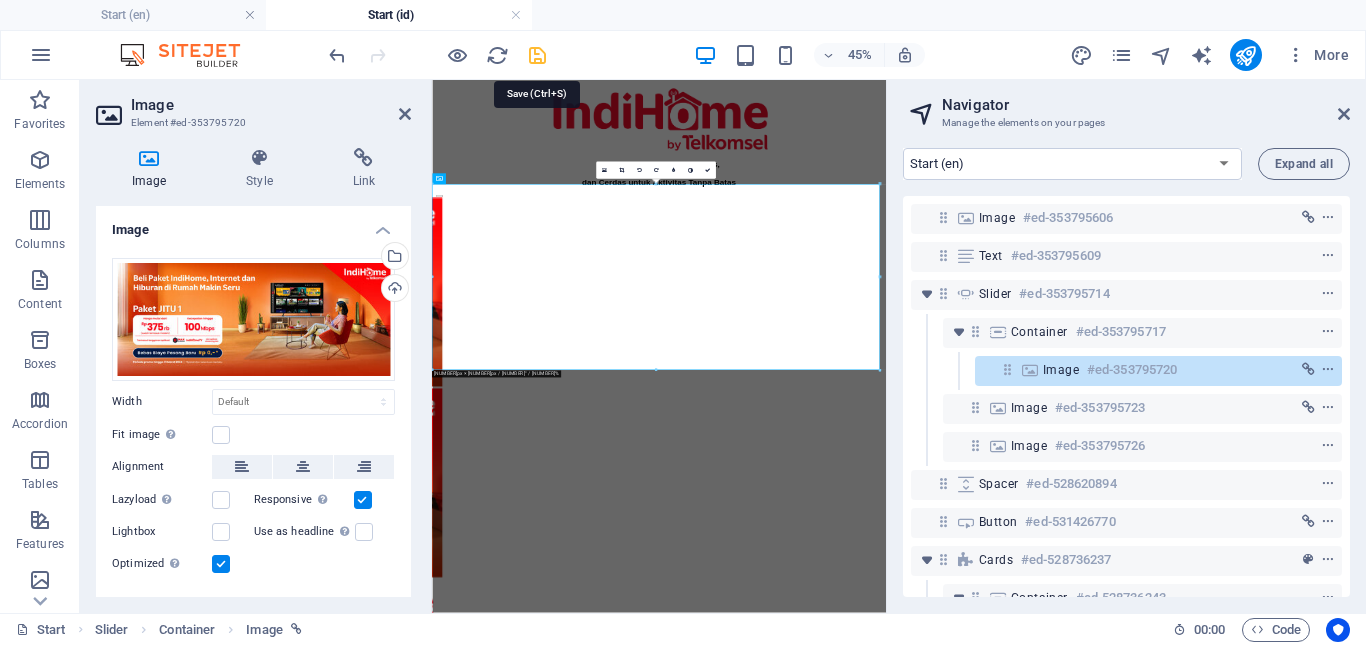 click at bounding box center (537, 55) 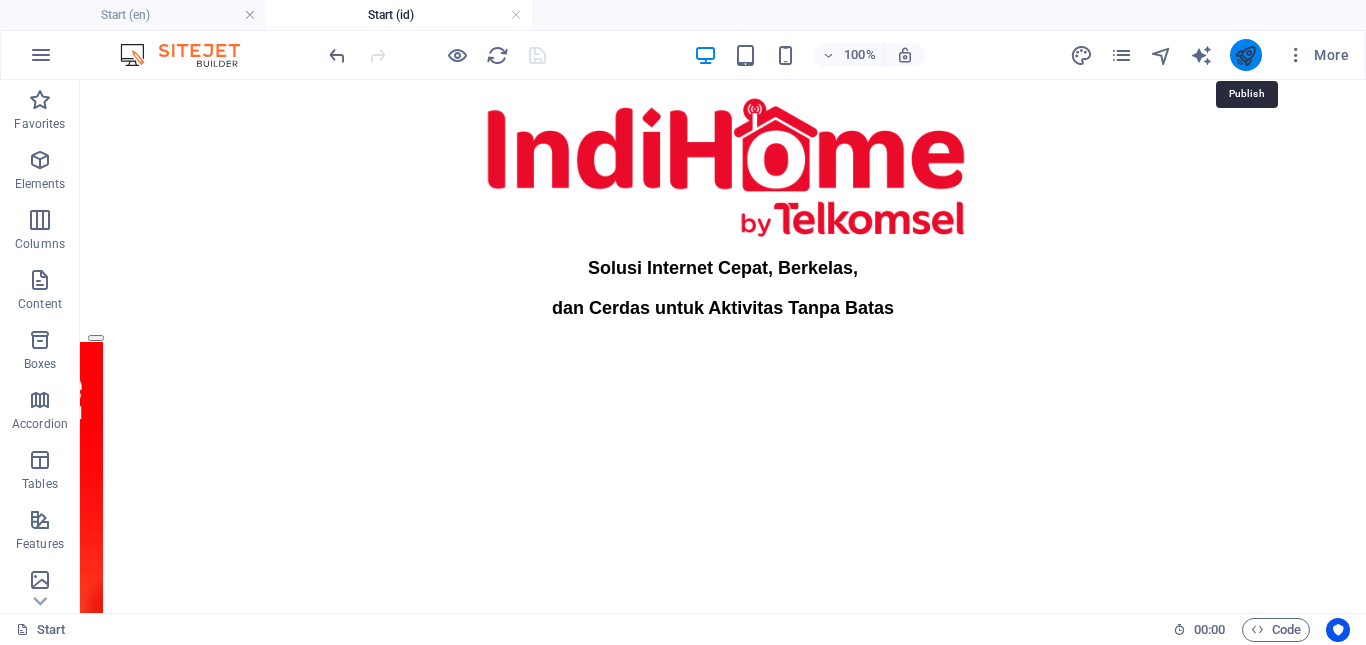 click at bounding box center [1245, 55] 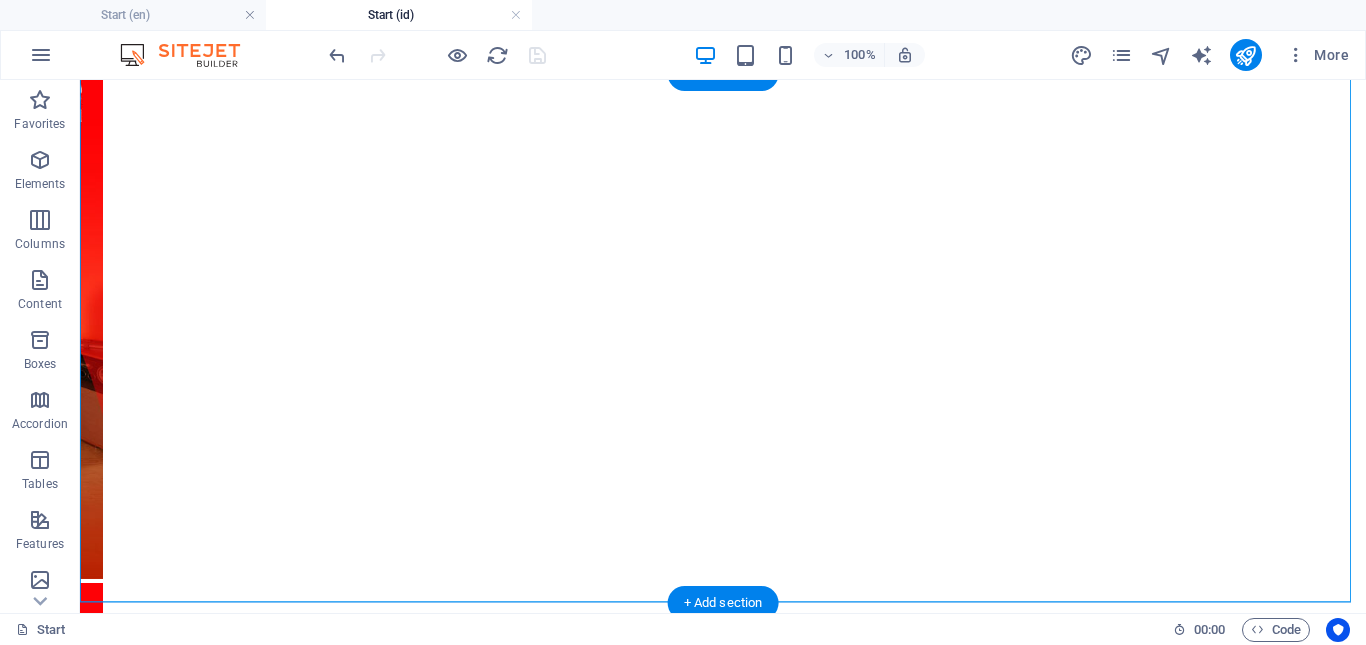 scroll, scrollTop: 300, scrollLeft: 0, axis: vertical 